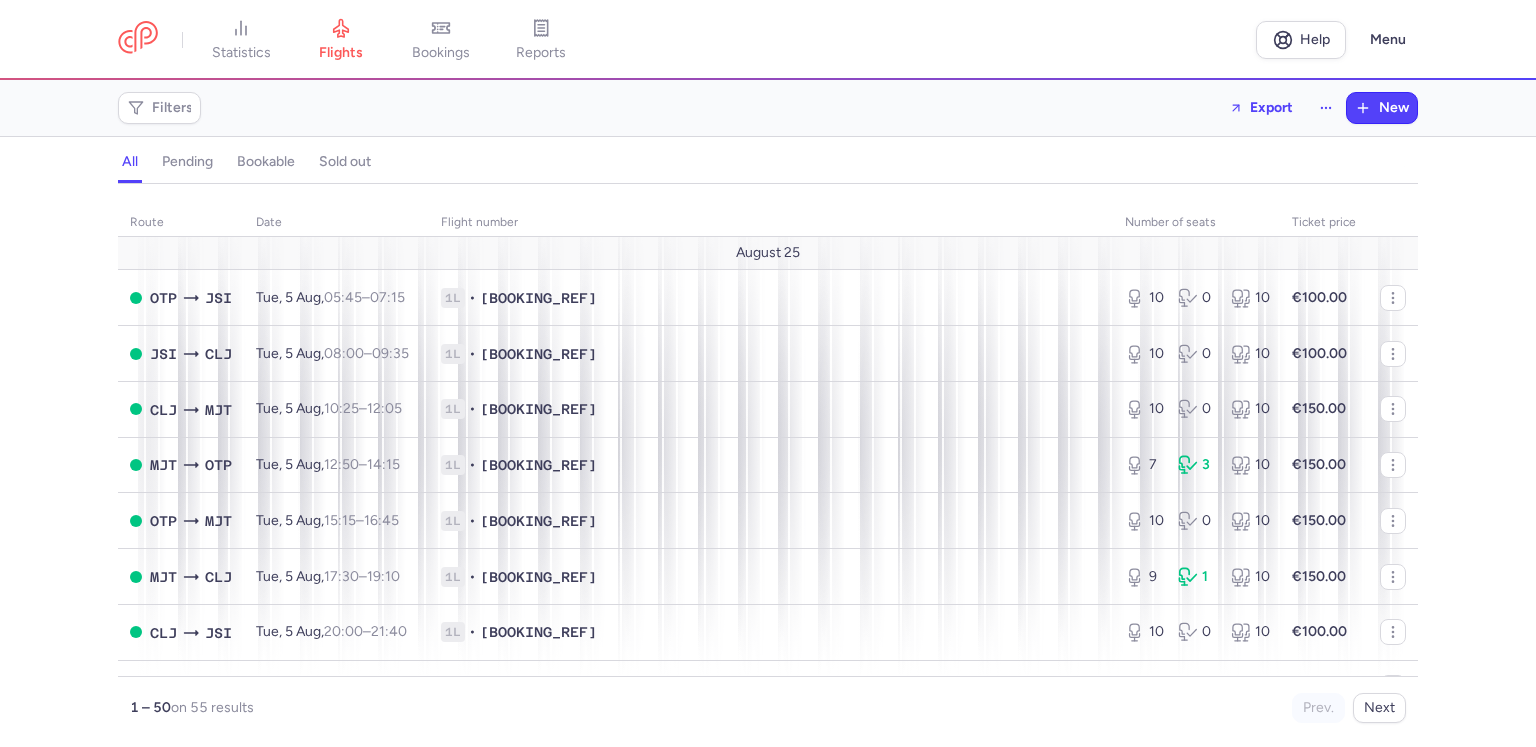 scroll, scrollTop: 0, scrollLeft: 0, axis: both 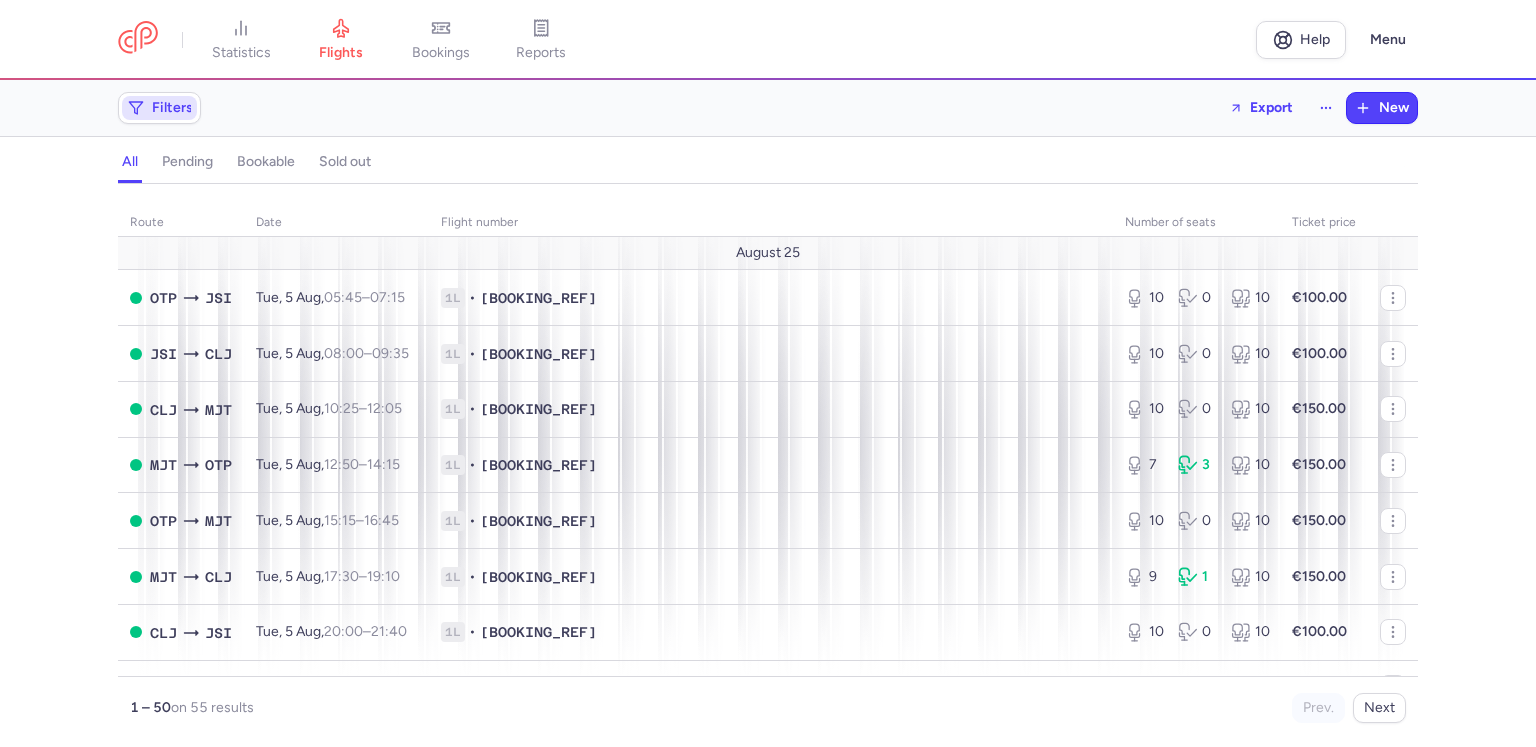 click on "Filters" at bounding box center [159, 108] 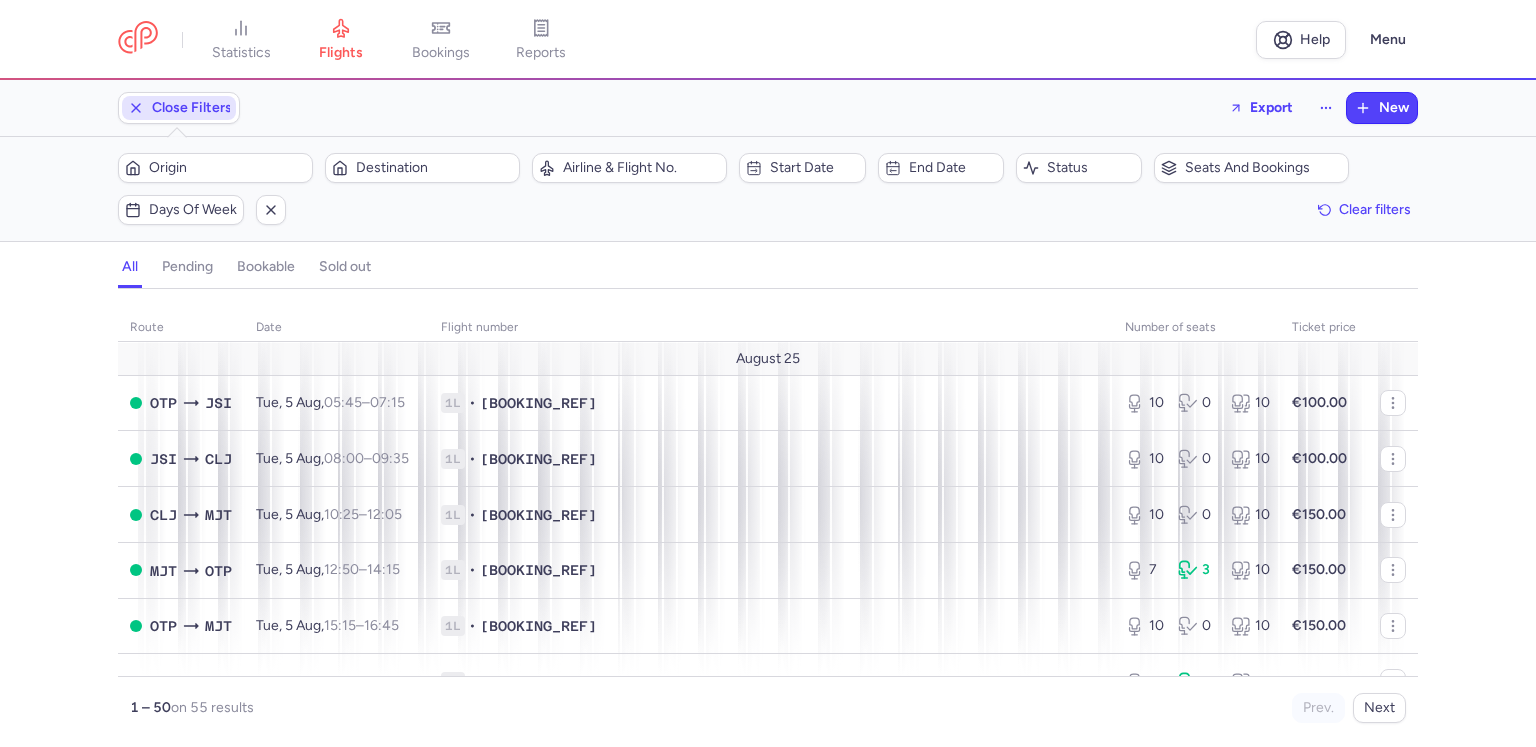 scroll, scrollTop: 0, scrollLeft: 0, axis: both 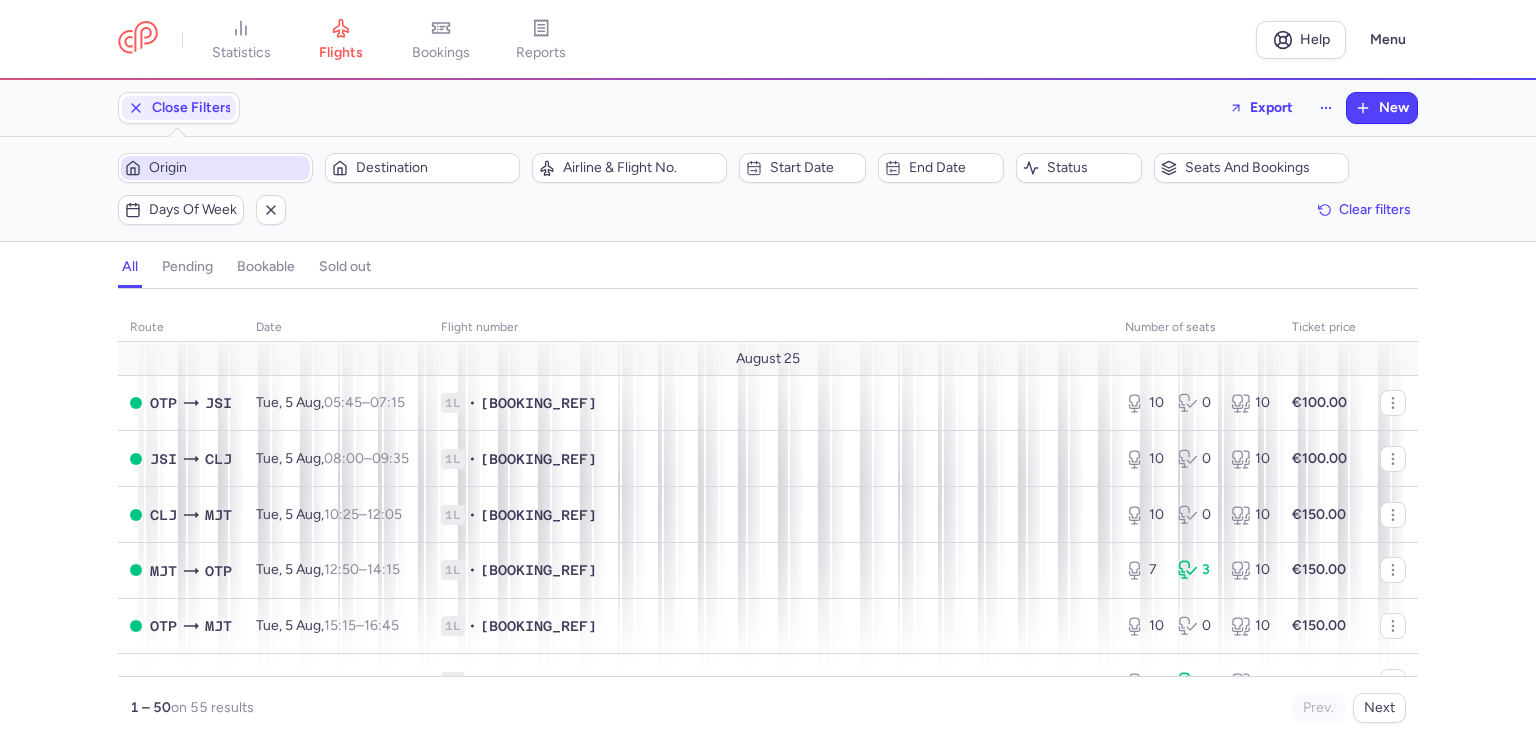 click on "Origin" at bounding box center [227, 168] 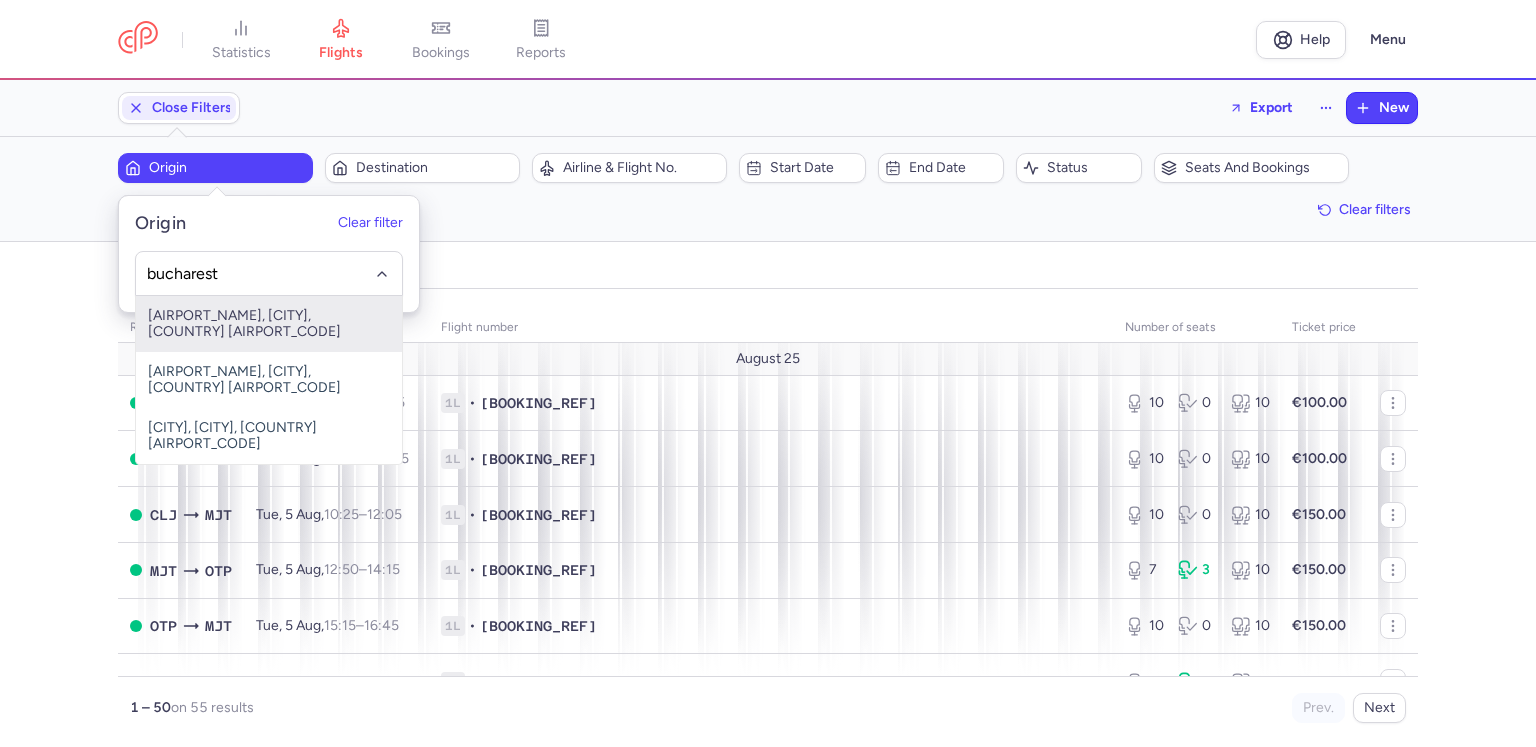 click on "[AIRPORT_NAME], [CITY], [COUNTRY] [AIRPORT_CODE]" at bounding box center [269, 324] 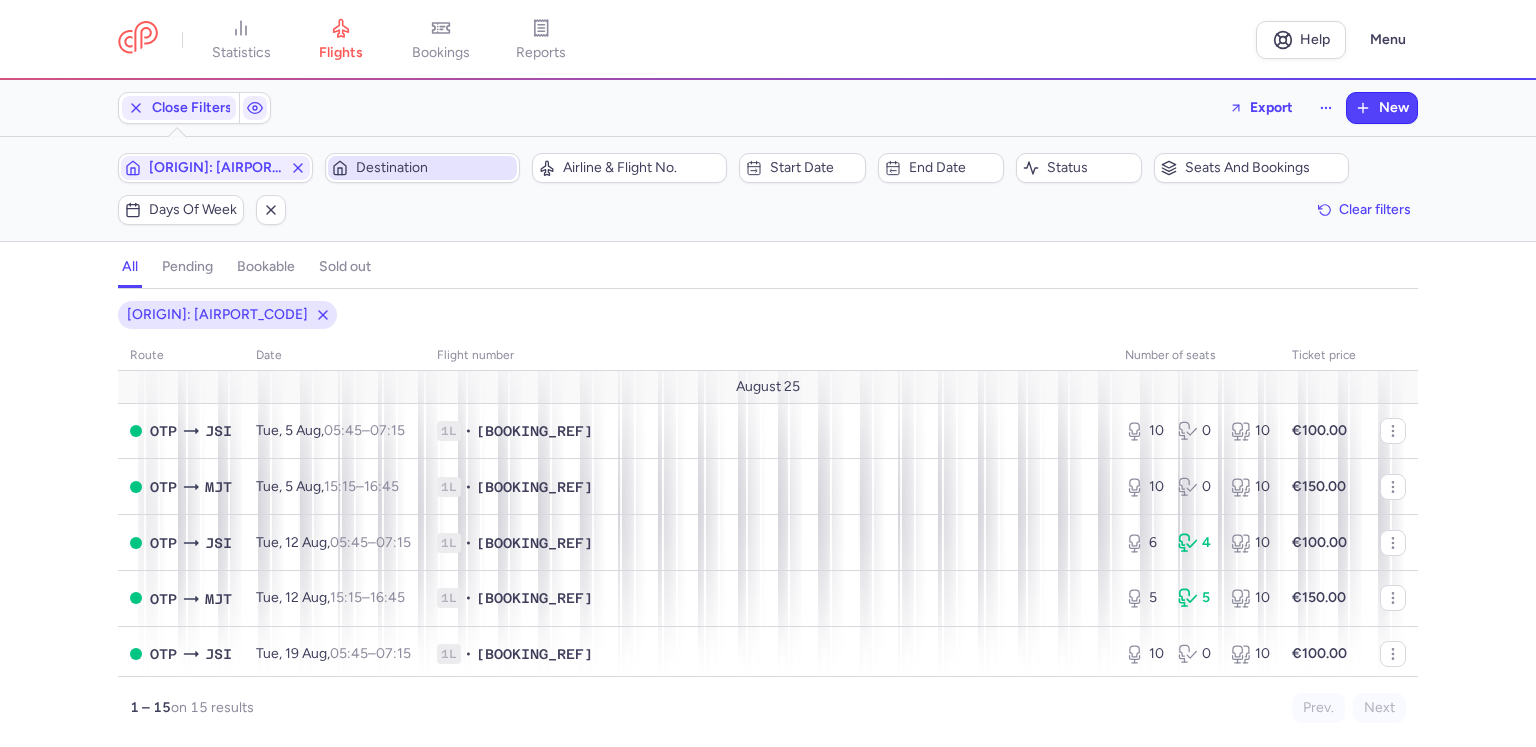 click on "Destination" at bounding box center [422, 168] 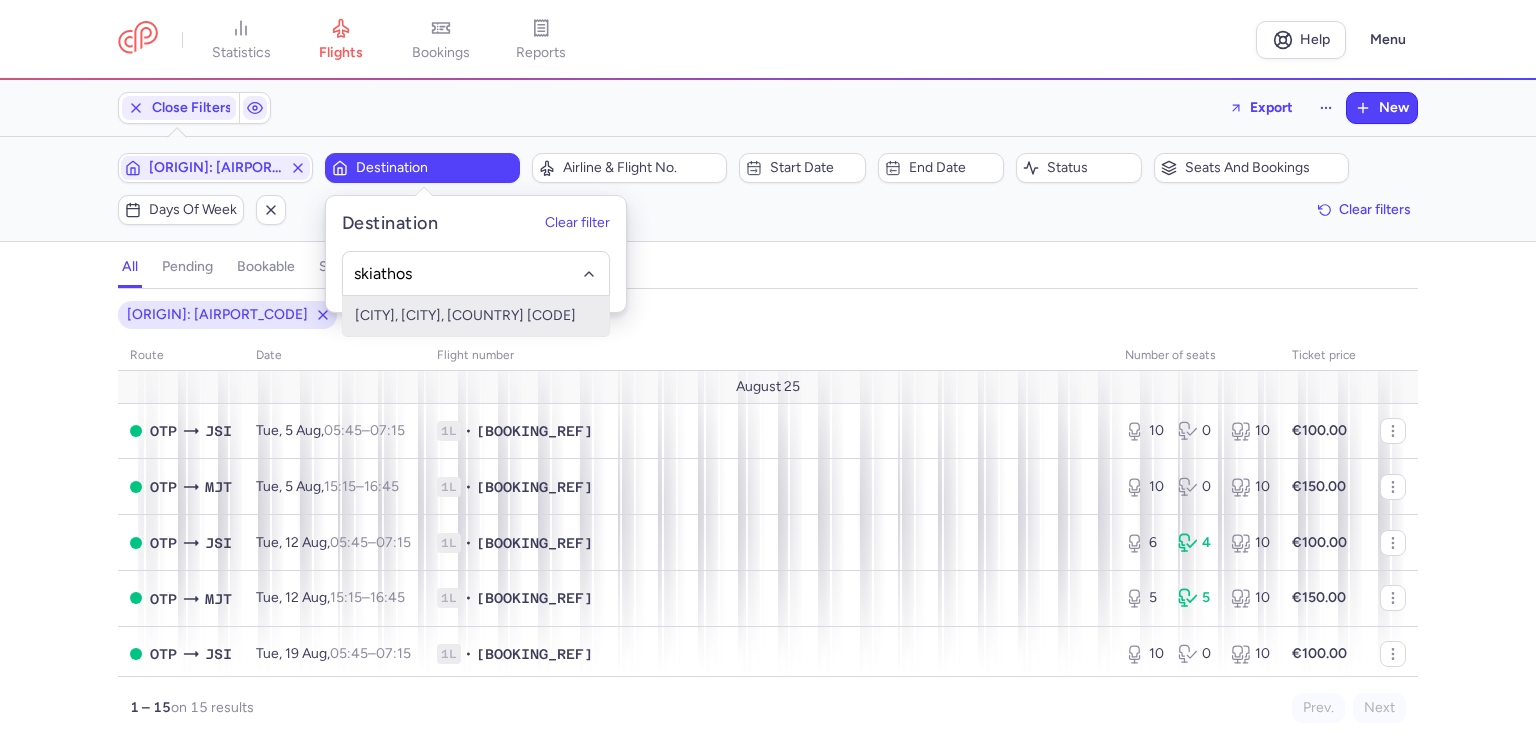 click on "[CITY], [CITY], [COUNTRY] [CODE]" at bounding box center [476, 316] 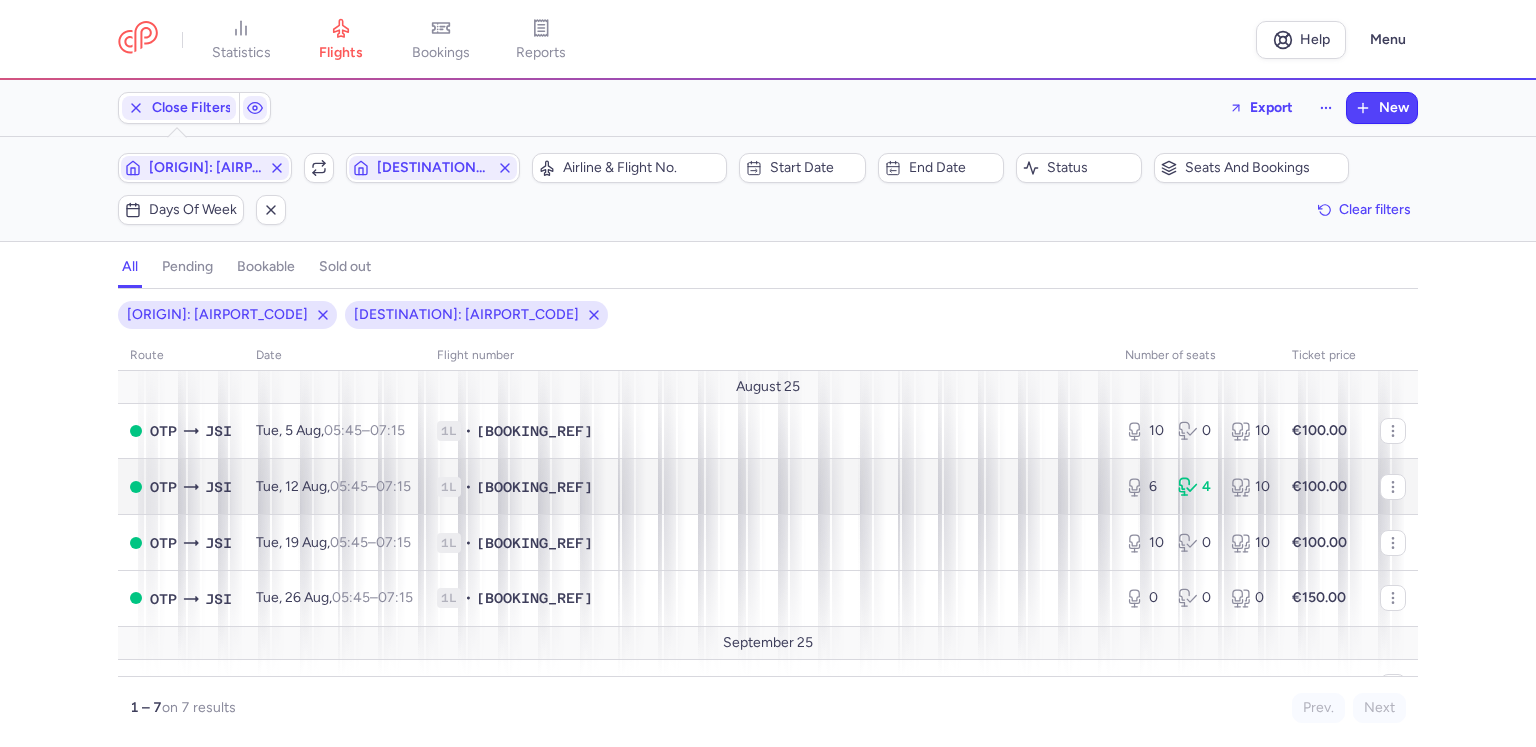 scroll, scrollTop: 100, scrollLeft: 0, axis: vertical 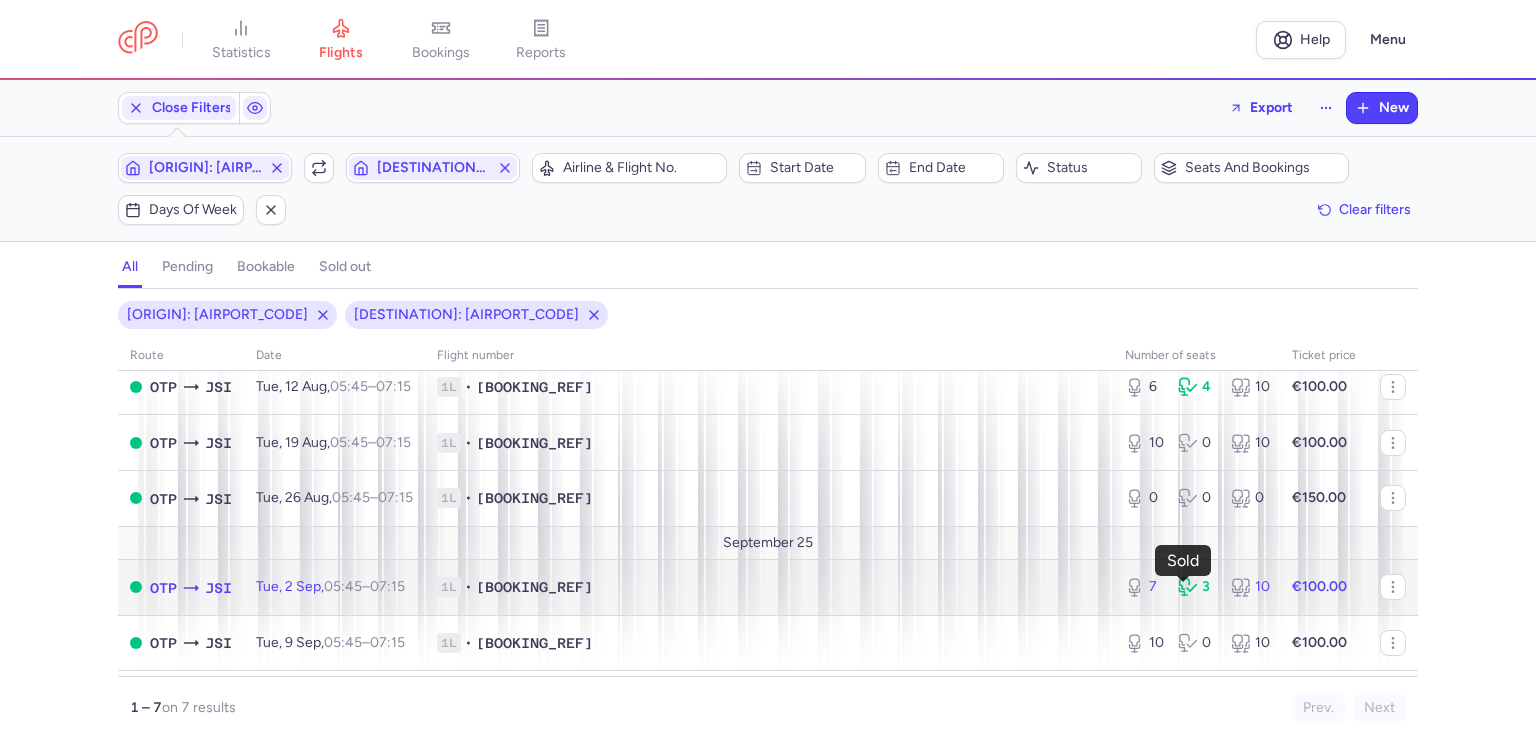 click 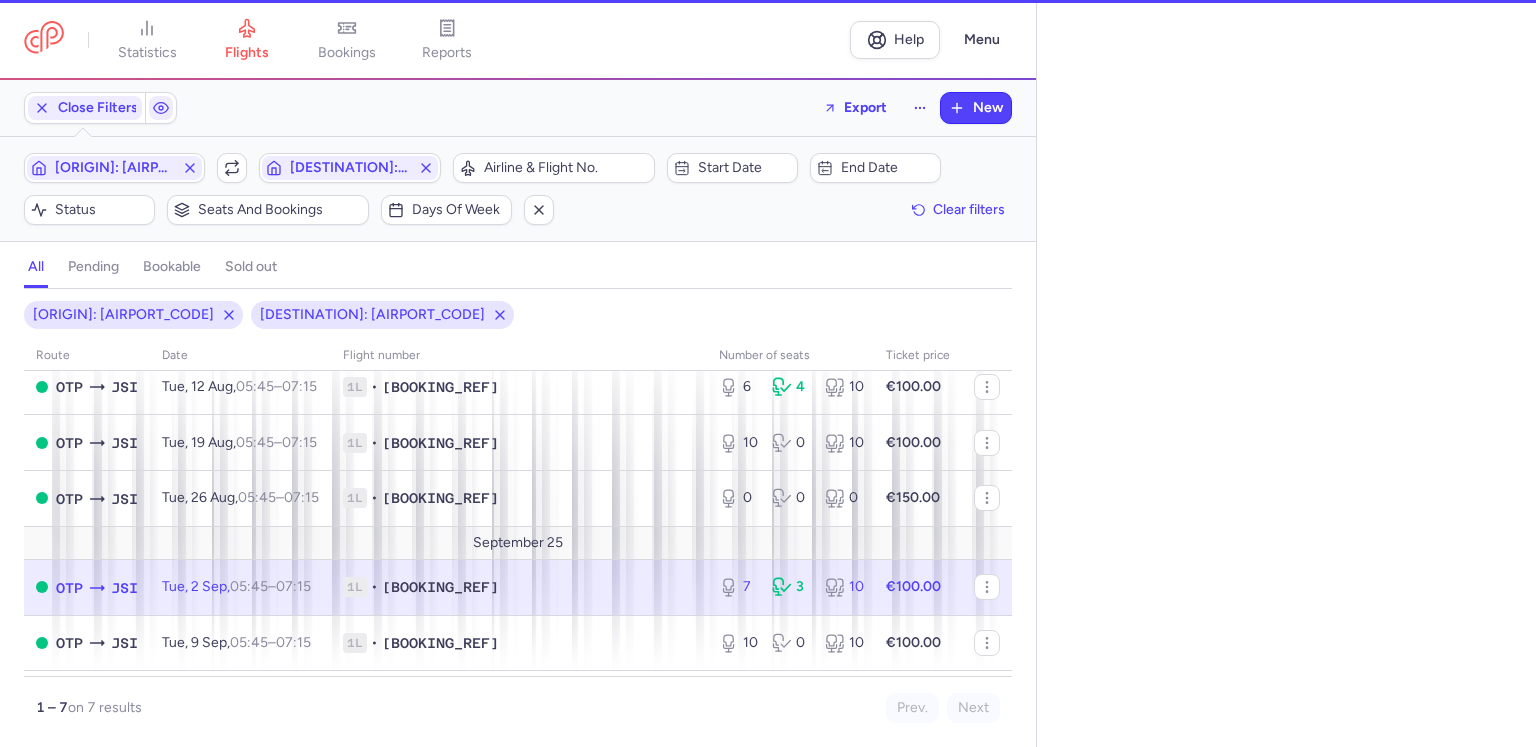 select on "days" 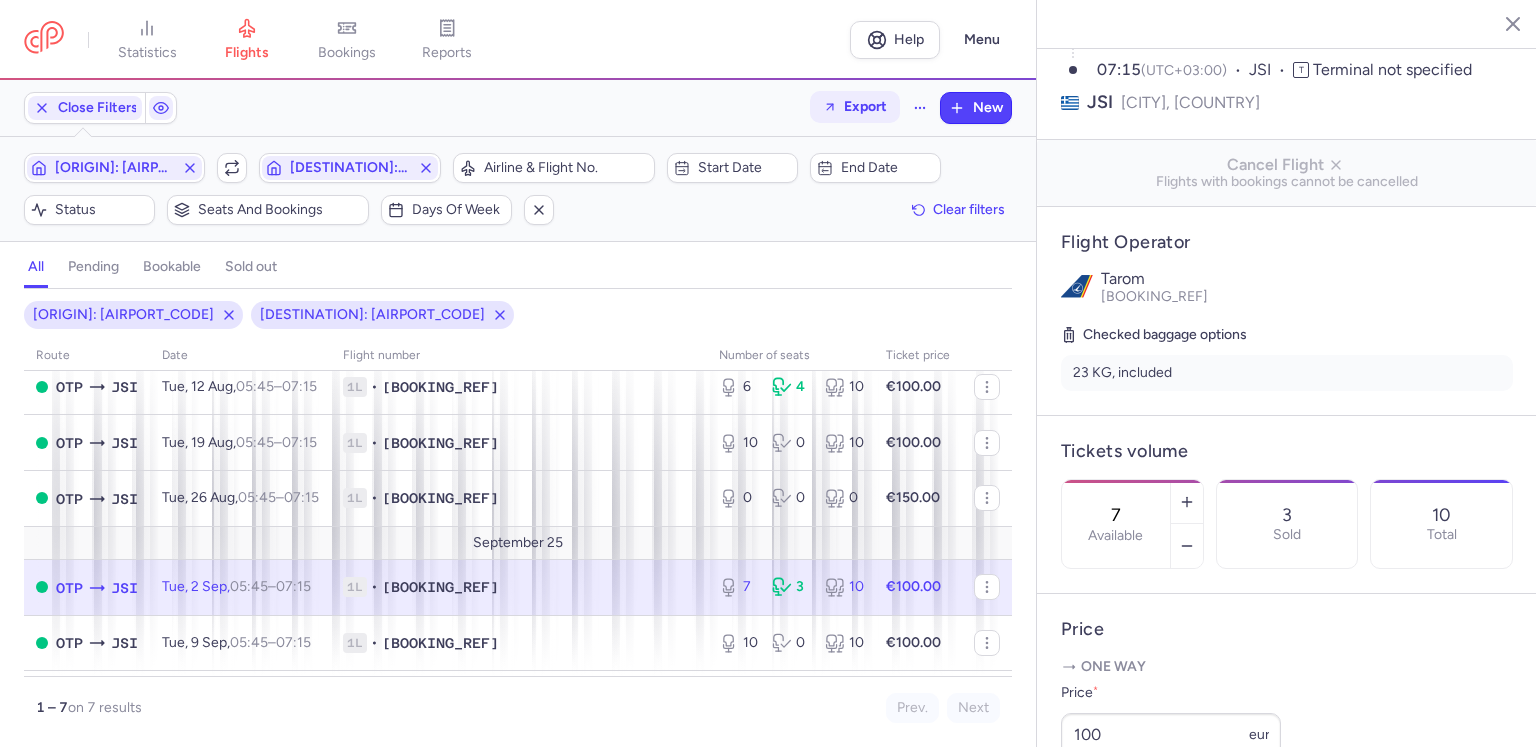 scroll, scrollTop: 0, scrollLeft: 0, axis: both 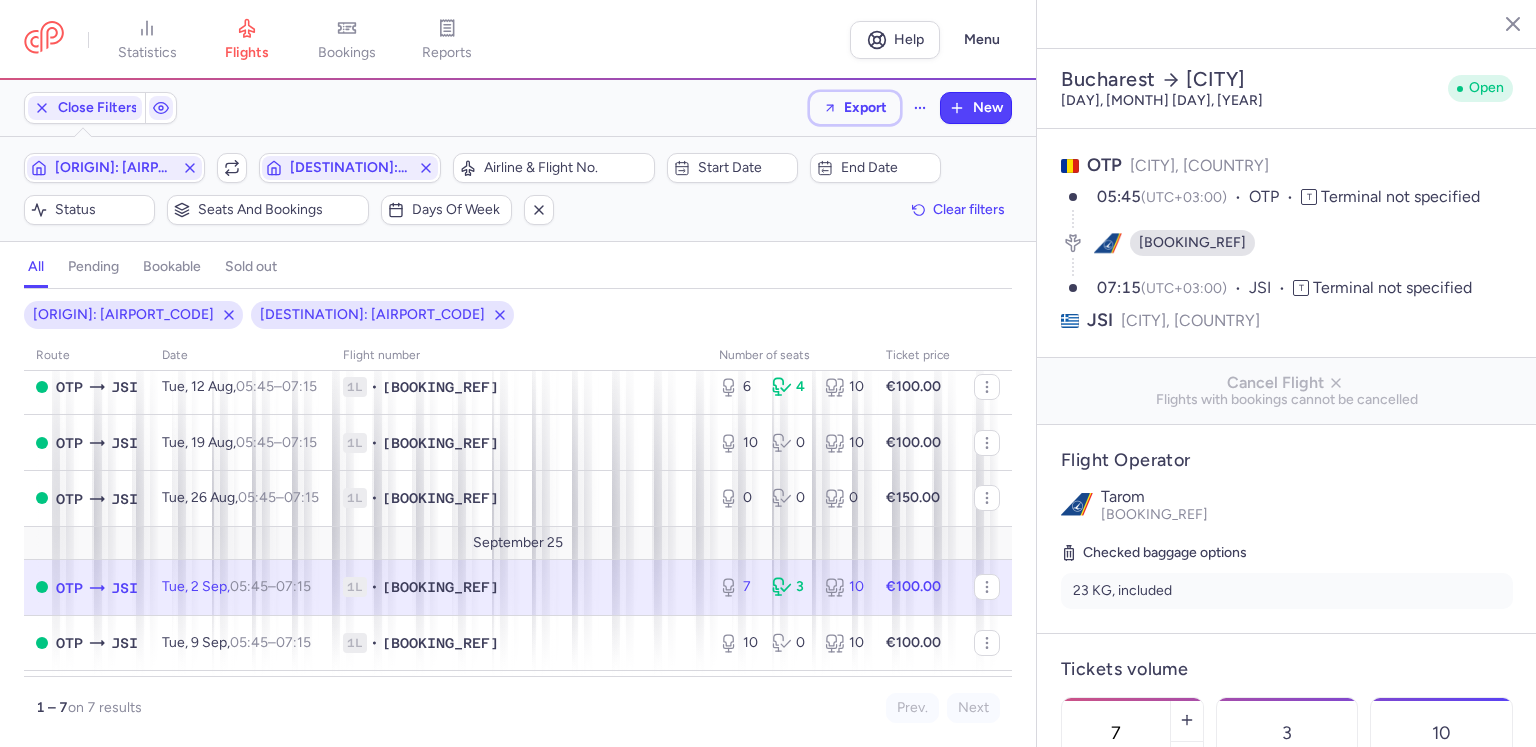 drag, startPoint x: 854, startPoint y: 109, endPoint x: 678, endPoint y: 94, distance: 176.63805 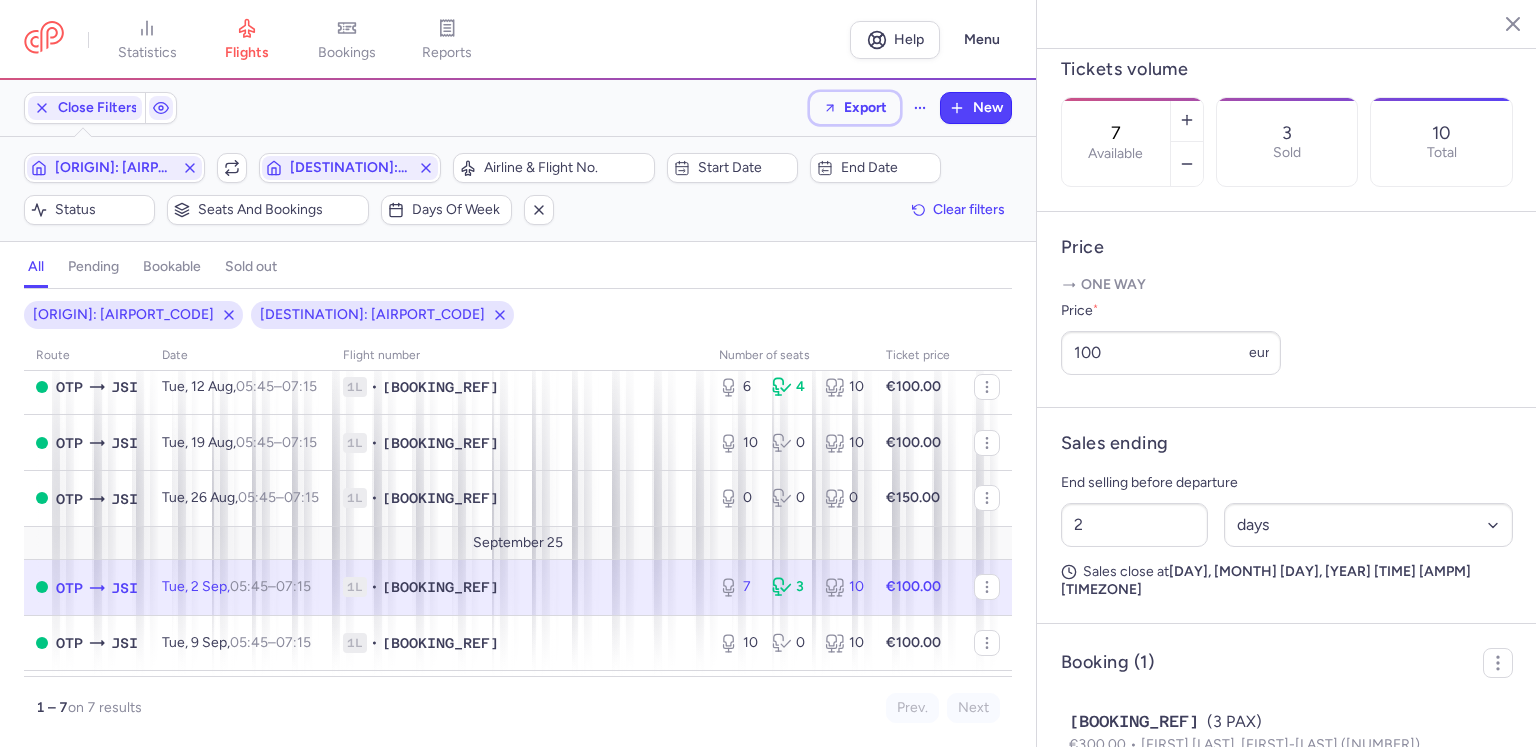 scroll, scrollTop: 683, scrollLeft: 0, axis: vertical 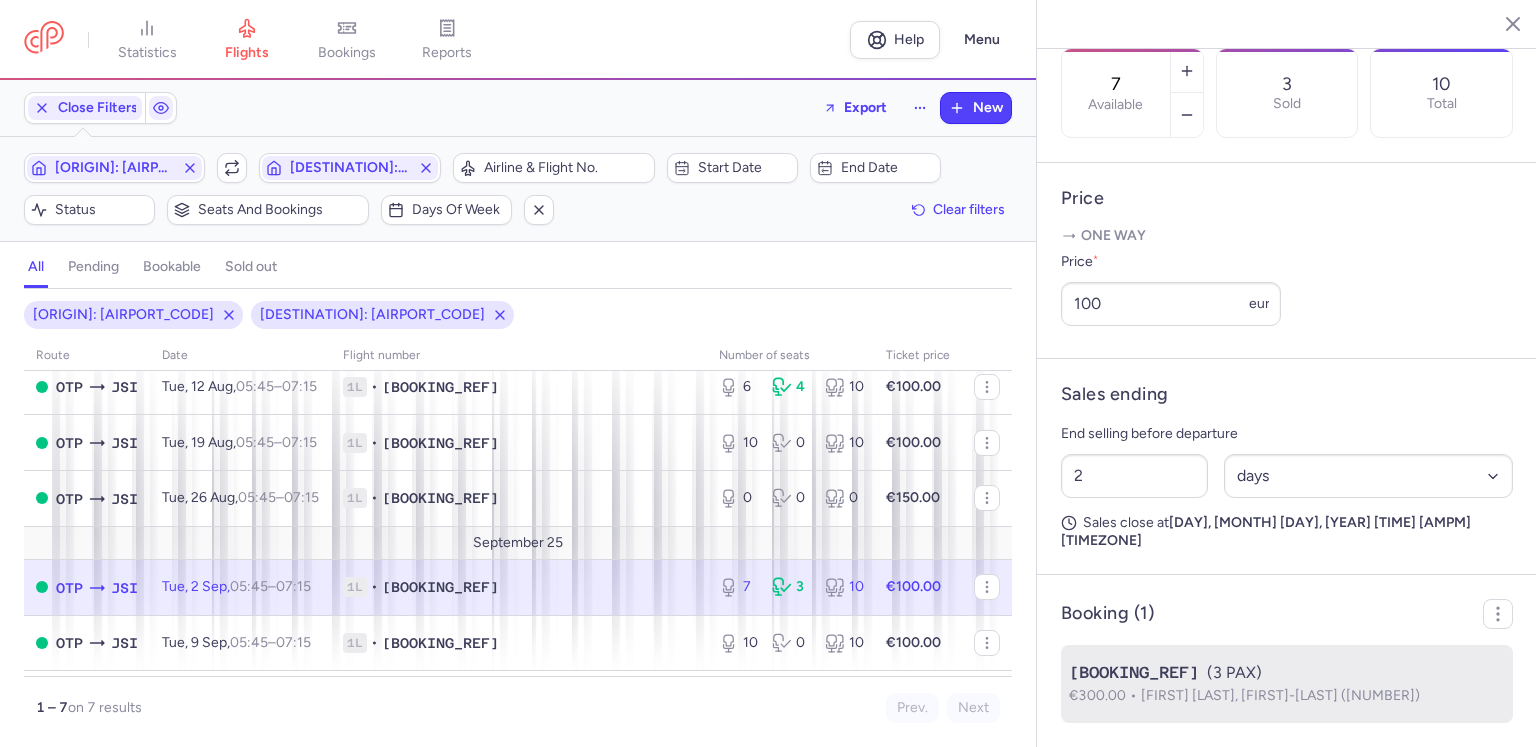 click on "[BOOKING_REF] ([NUMBER] [PAX])" at bounding box center [1287, 673] 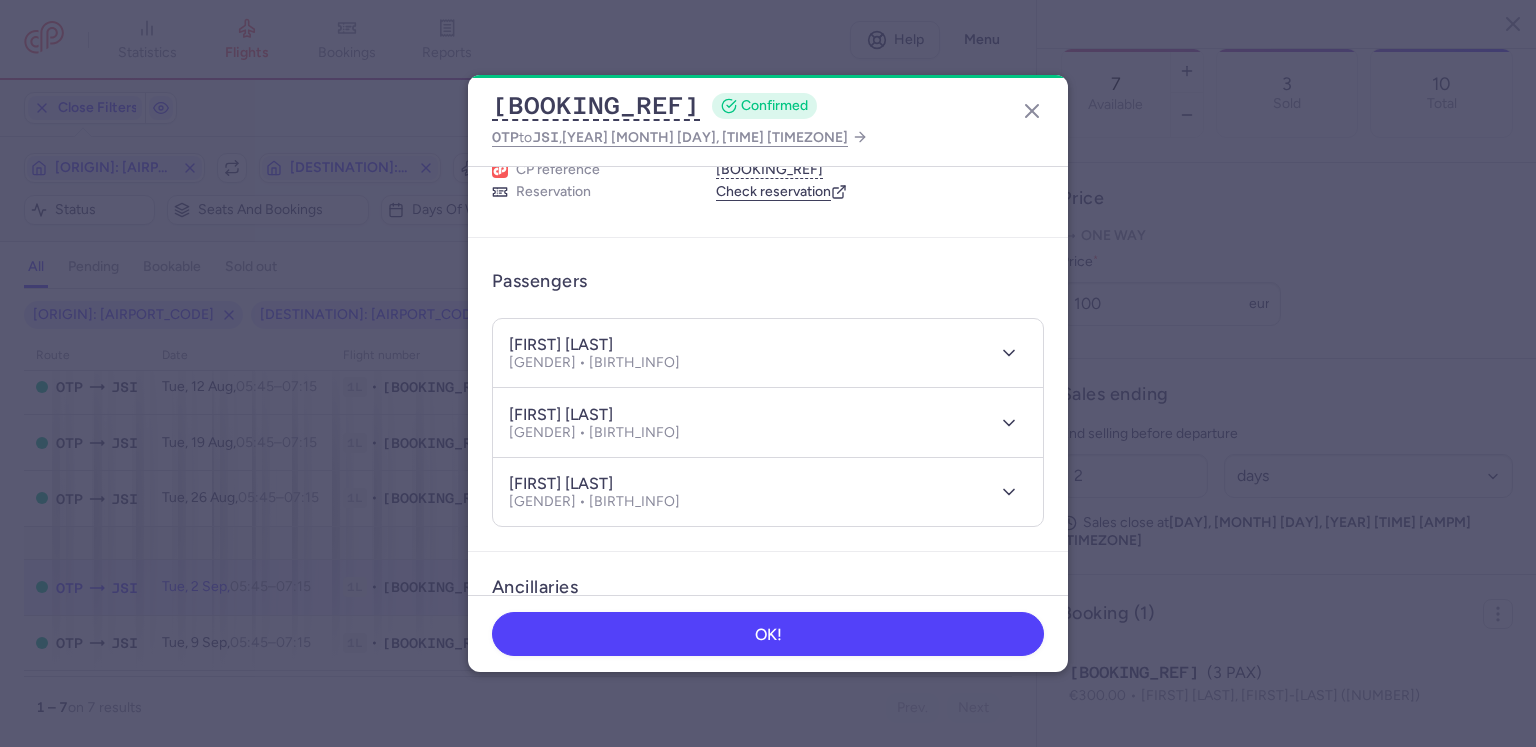 scroll, scrollTop: 100, scrollLeft: 0, axis: vertical 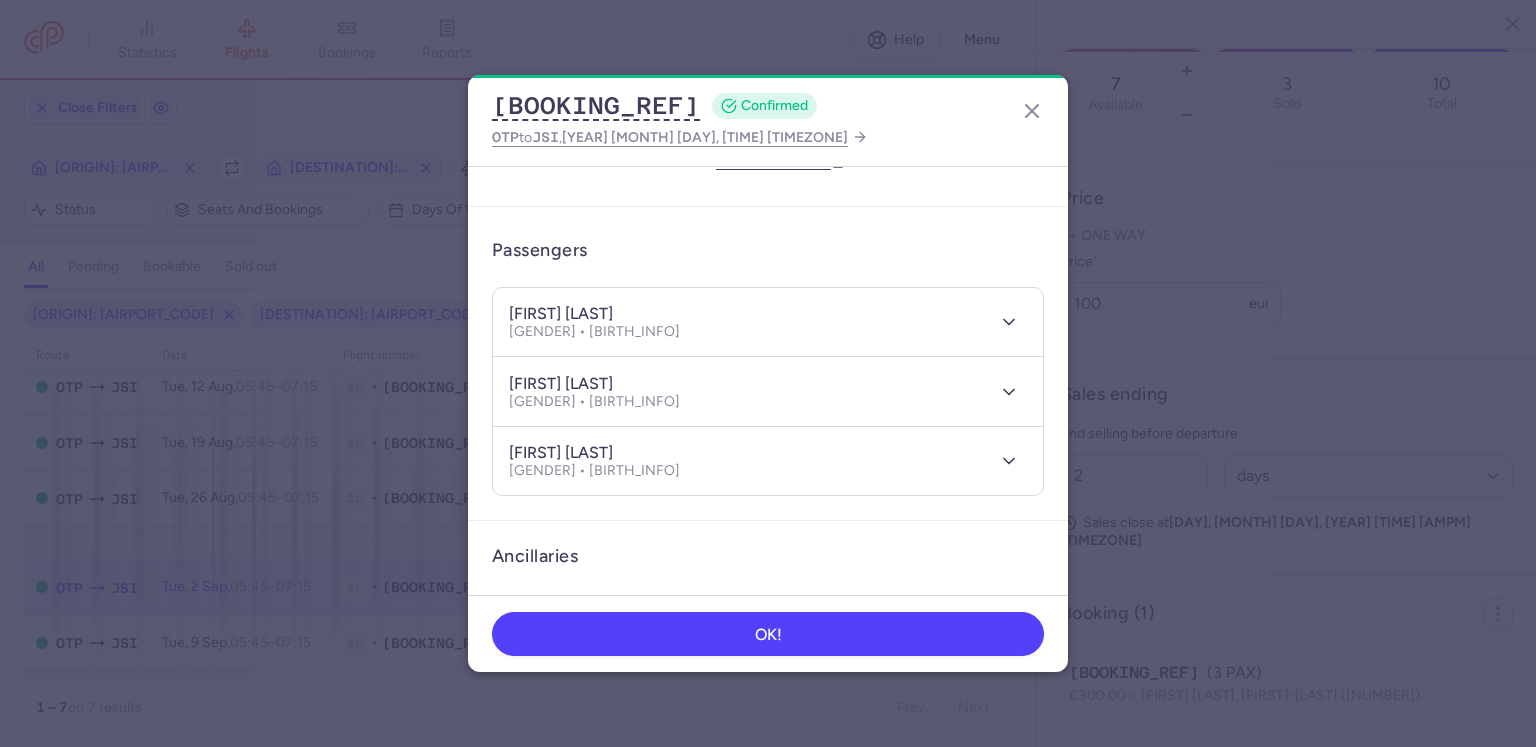 drag, startPoint x: 550, startPoint y: 311, endPoint x: 639, endPoint y: 309, distance: 89.02247 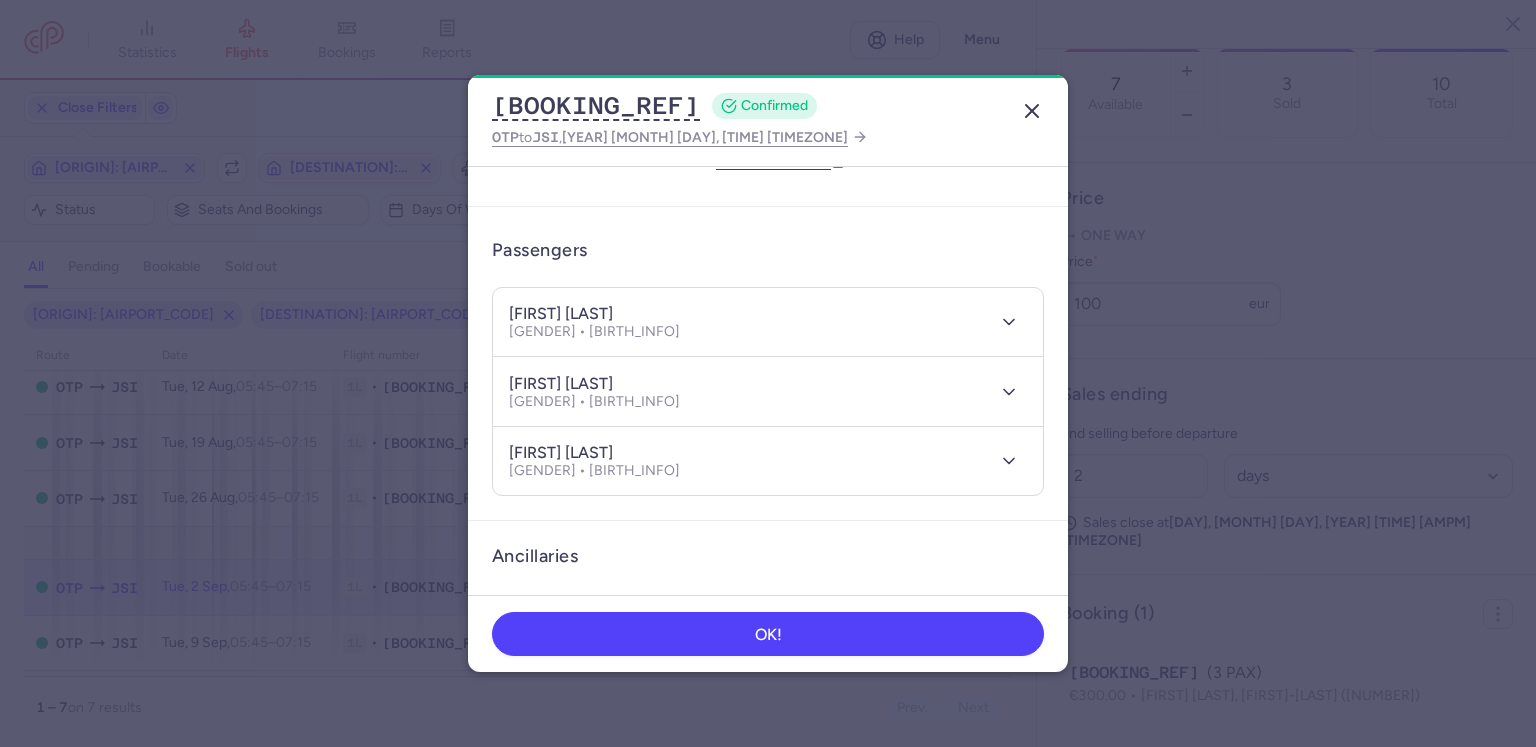 click 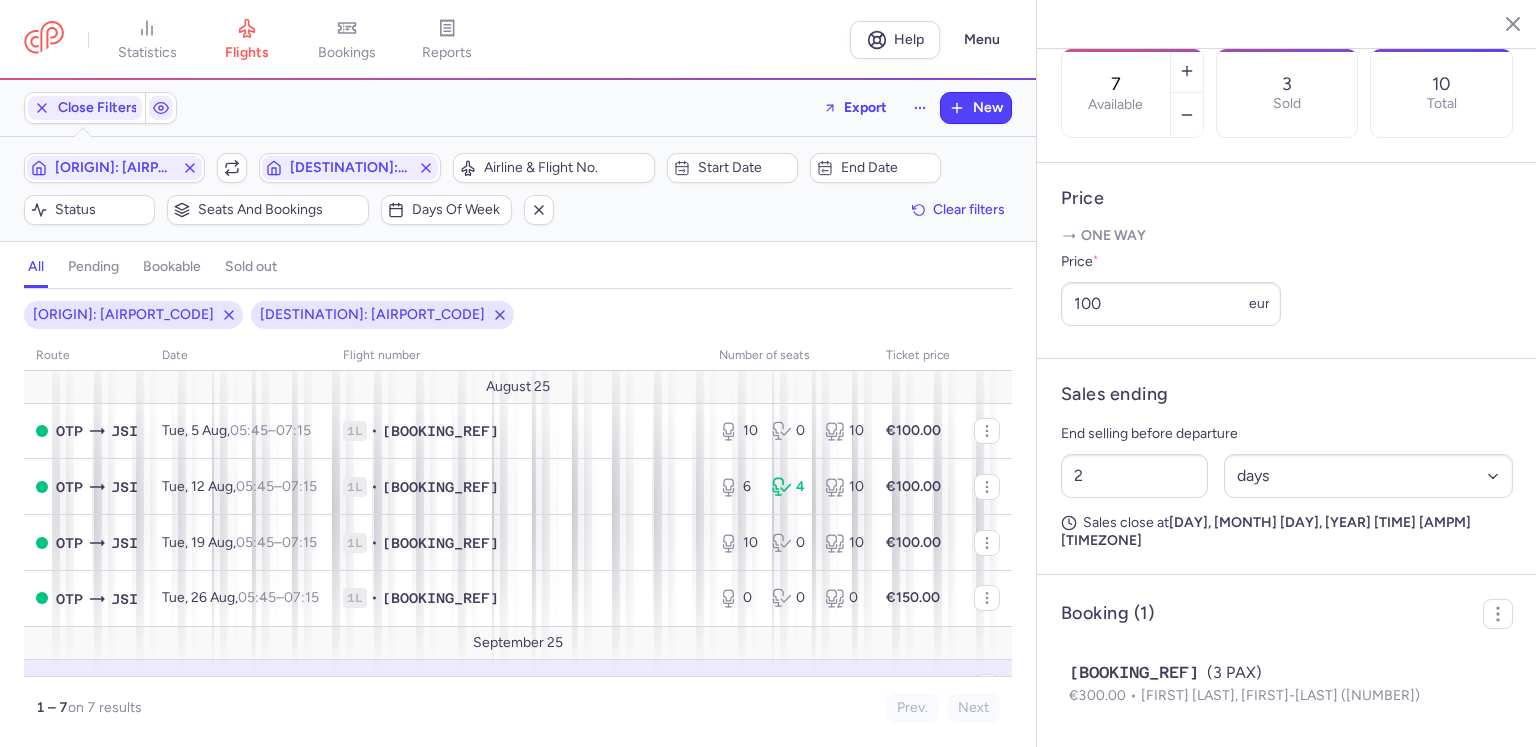 scroll, scrollTop: 156, scrollLeft: 0, axis: vertical 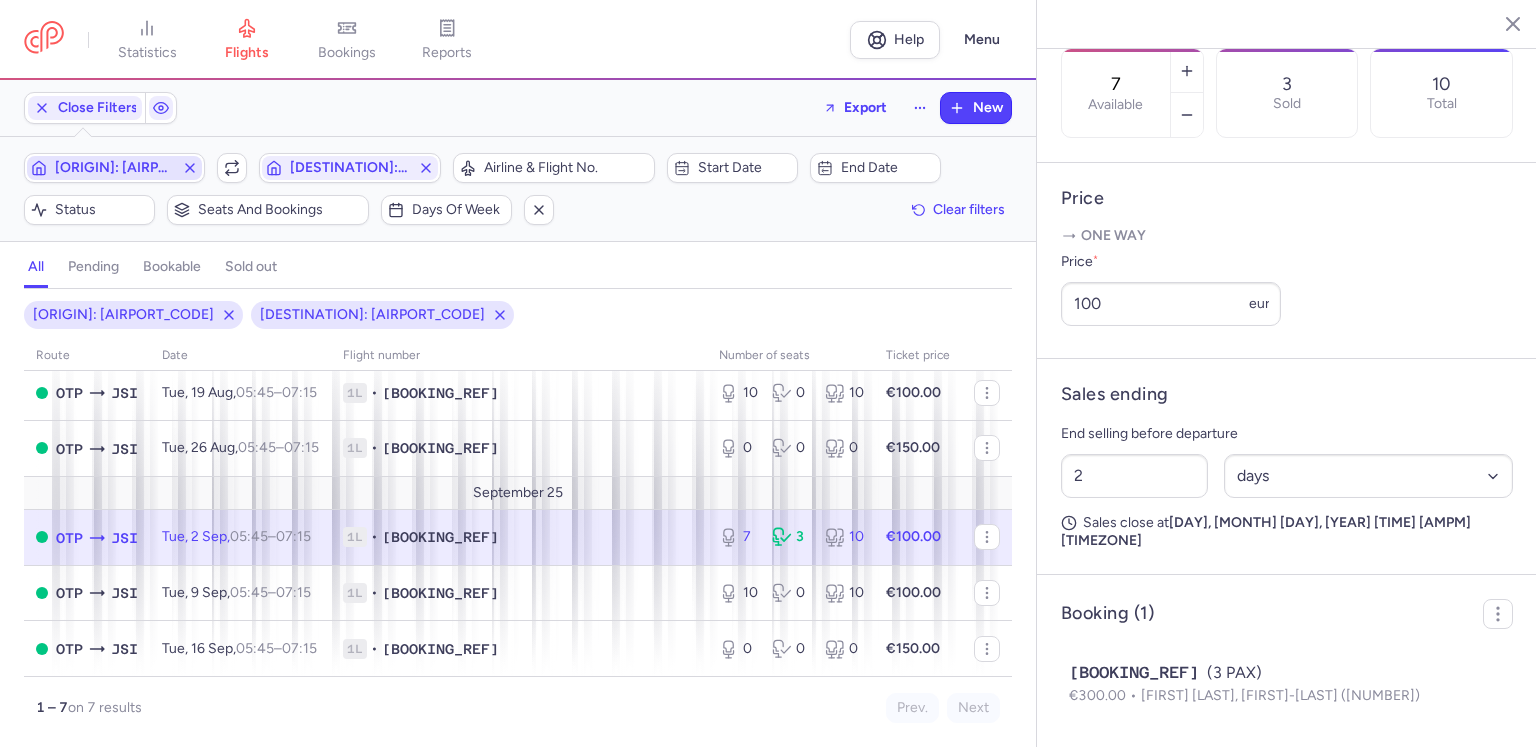 click on "[ORIGIN]: [AIRPORT_CODE]" at bounding box center (114, 168) 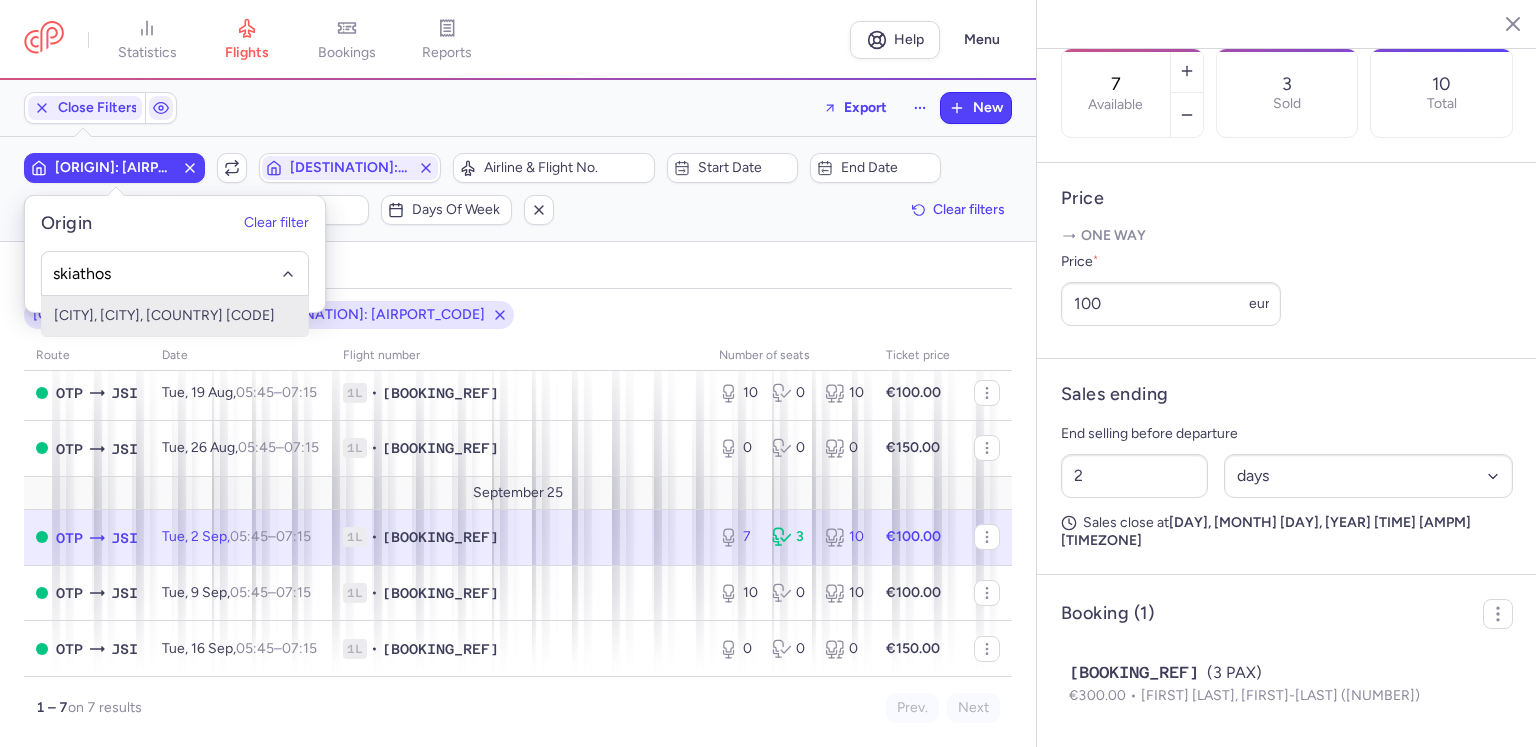 click on "[CITY], [CITY], [COUNTRY] [CODE]" at bounding box center (175, 316) 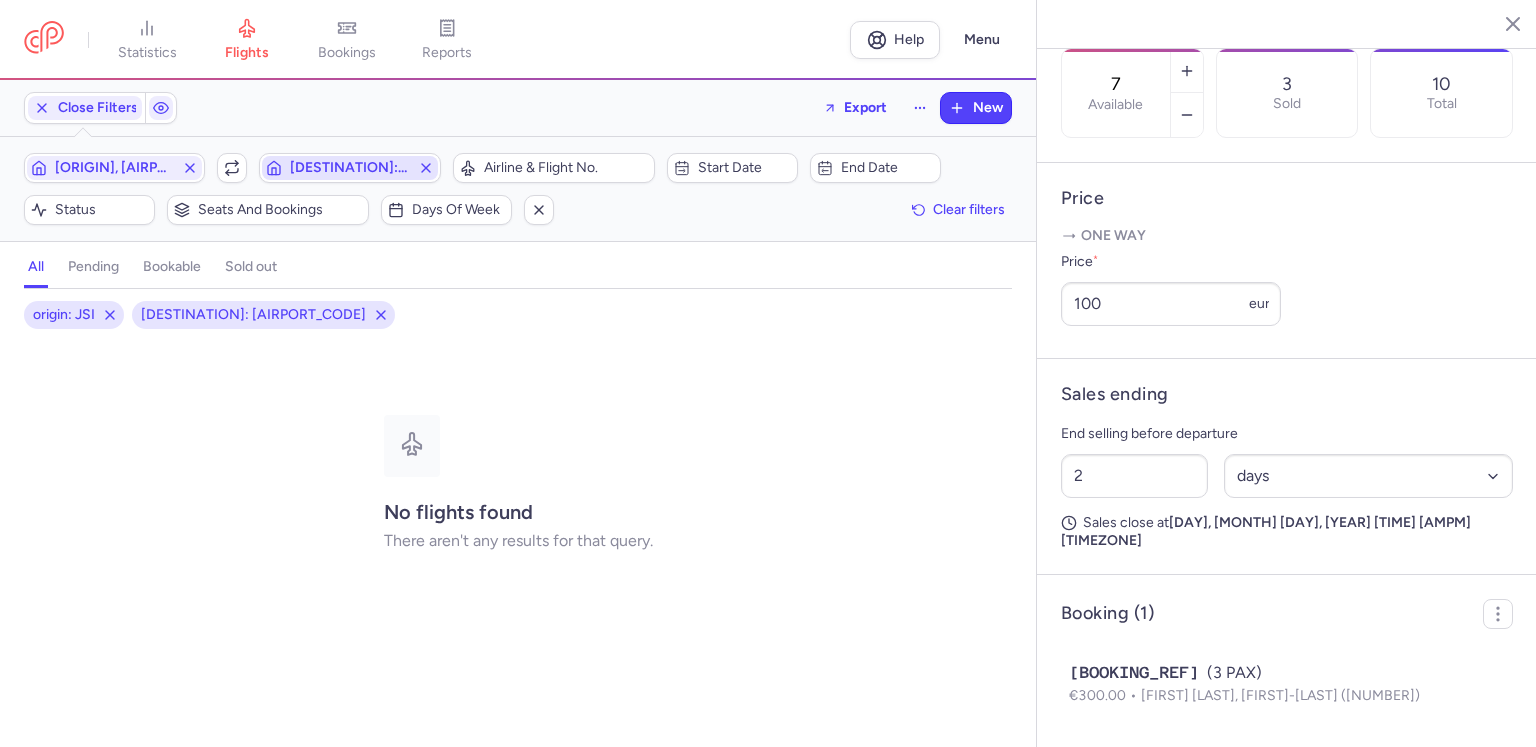 click on "[DESTINATION]: [AIRPORT_CODE]" at bounding box center [349, 168] 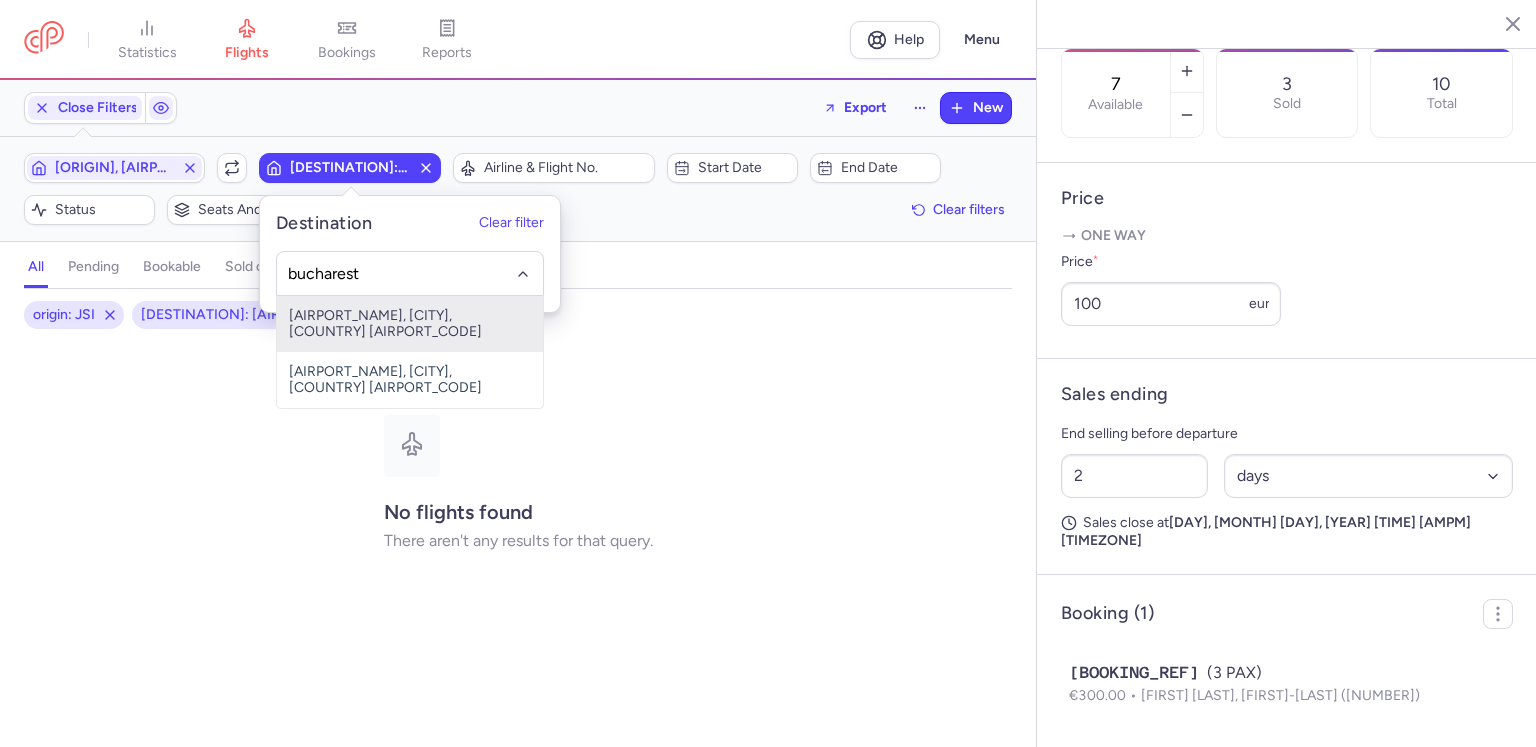 click on "[AIRPORT_NAME], [CITY], [COUNTRY] [AIRPORT_CODE]" at bounding box center (410, 324) 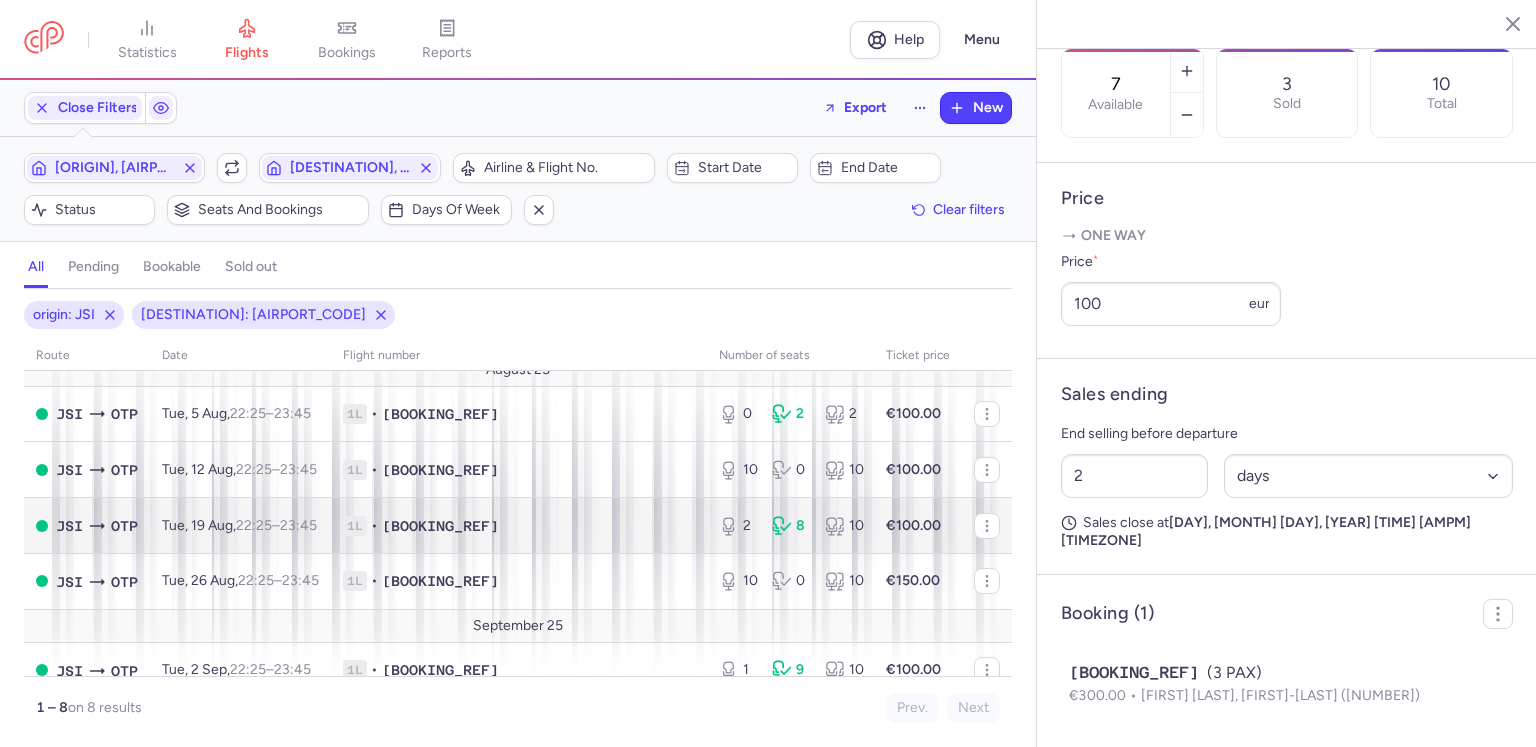 scroll, scrollTop: 13, scrollLeft: 0, axis: vertical 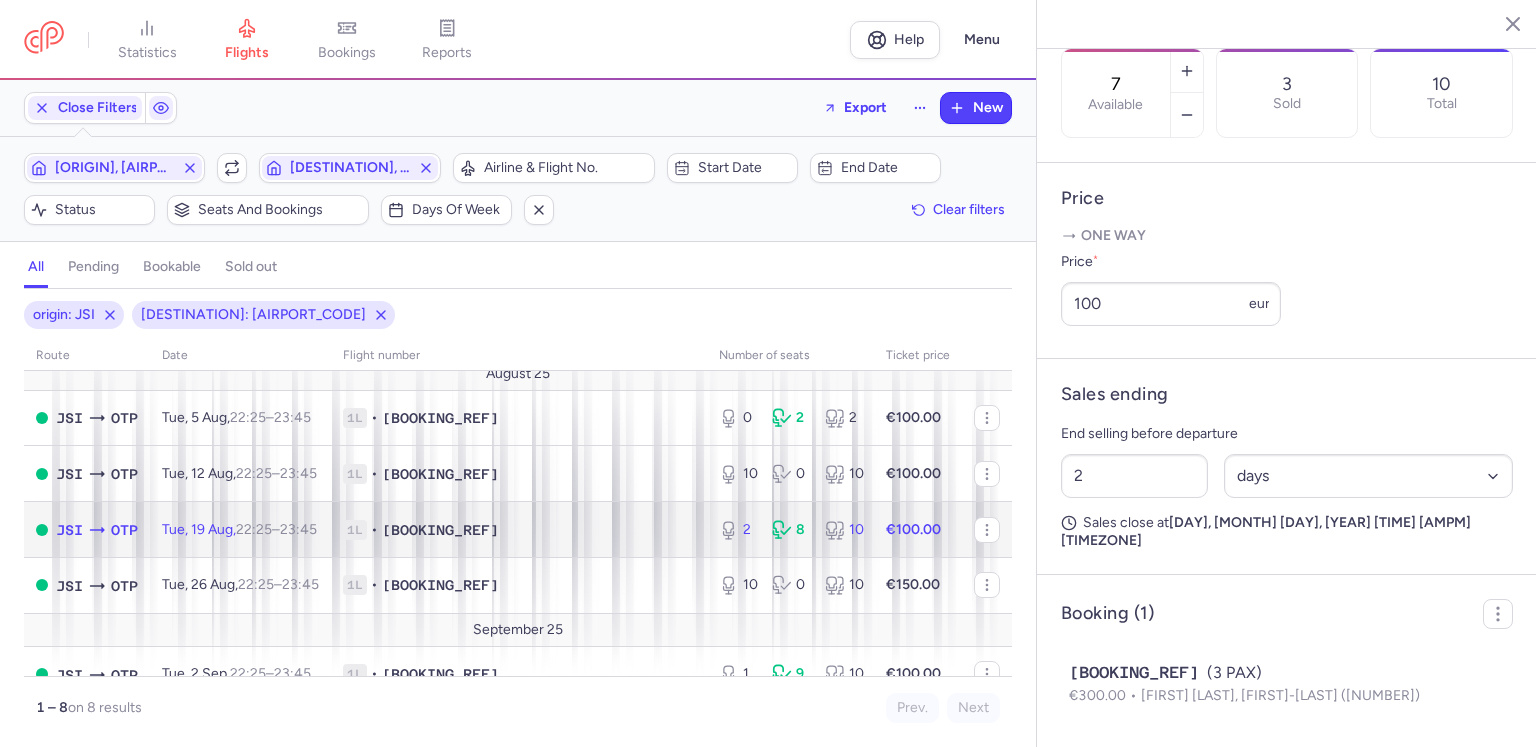 click on "[DAY], [DATE], [TIME] – [TIME] [TIMEZONE]" 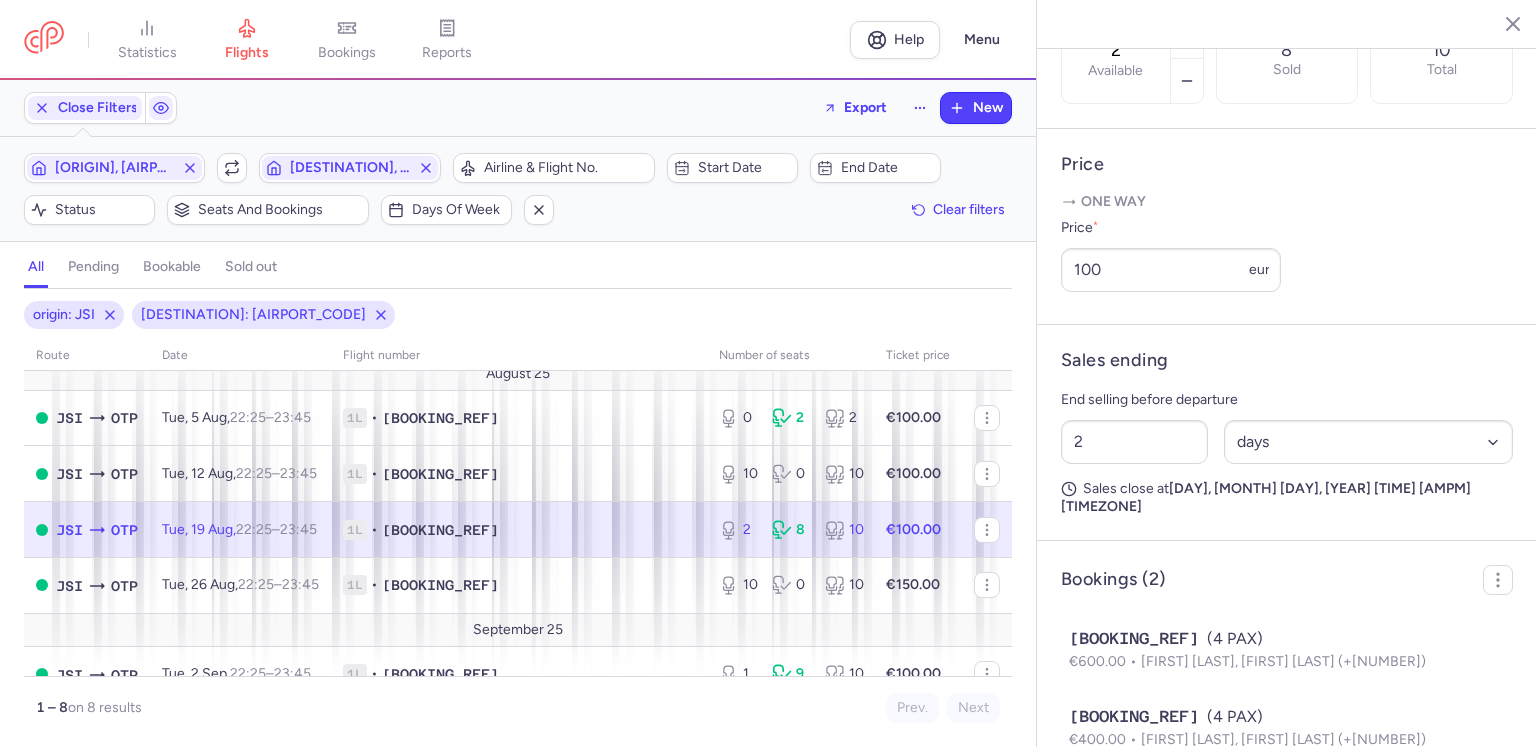 scroll, scrollTop: 761, scrollLeft: 0, axis: vertical 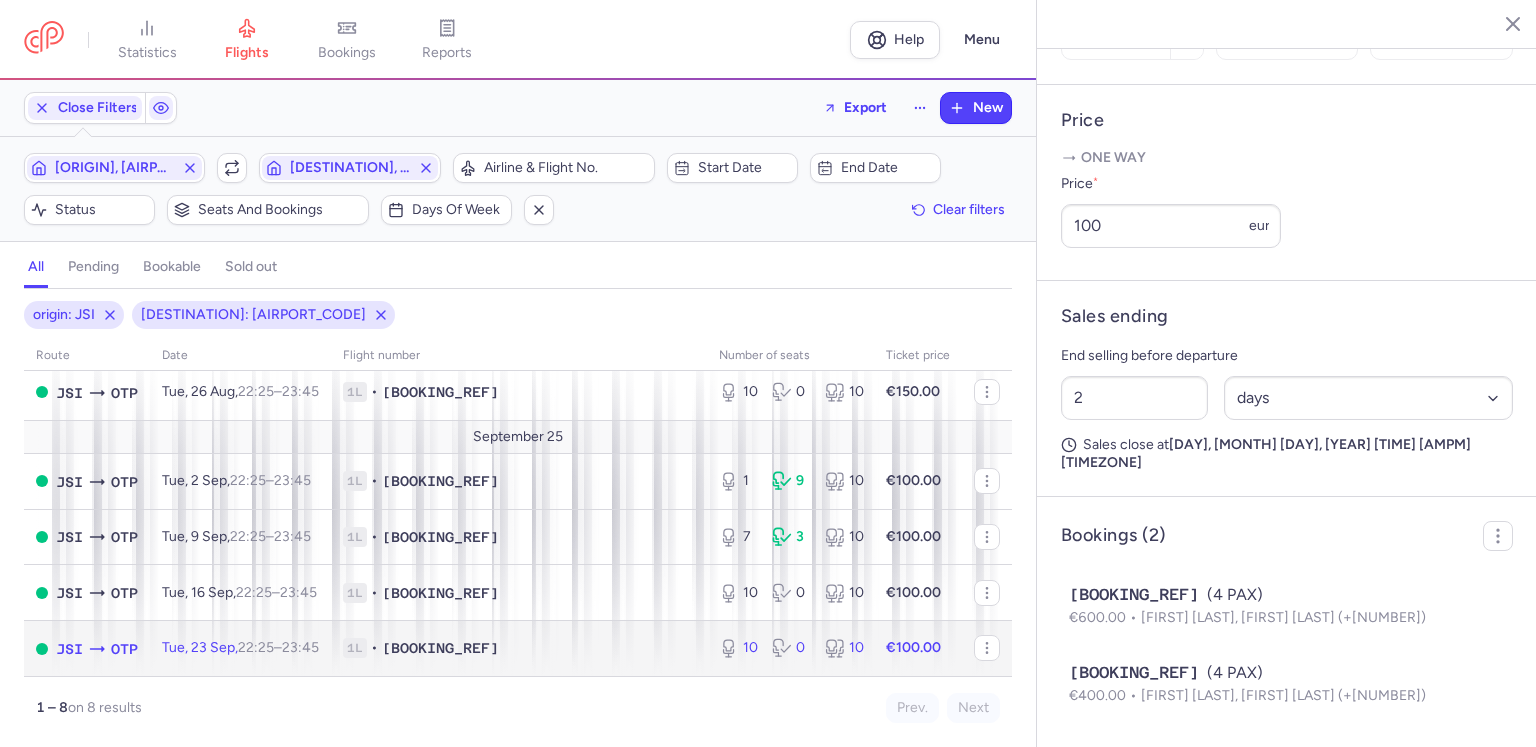 click on "[DAY], [DATE], [TIME] – [TIME] [TIMEZONE]" 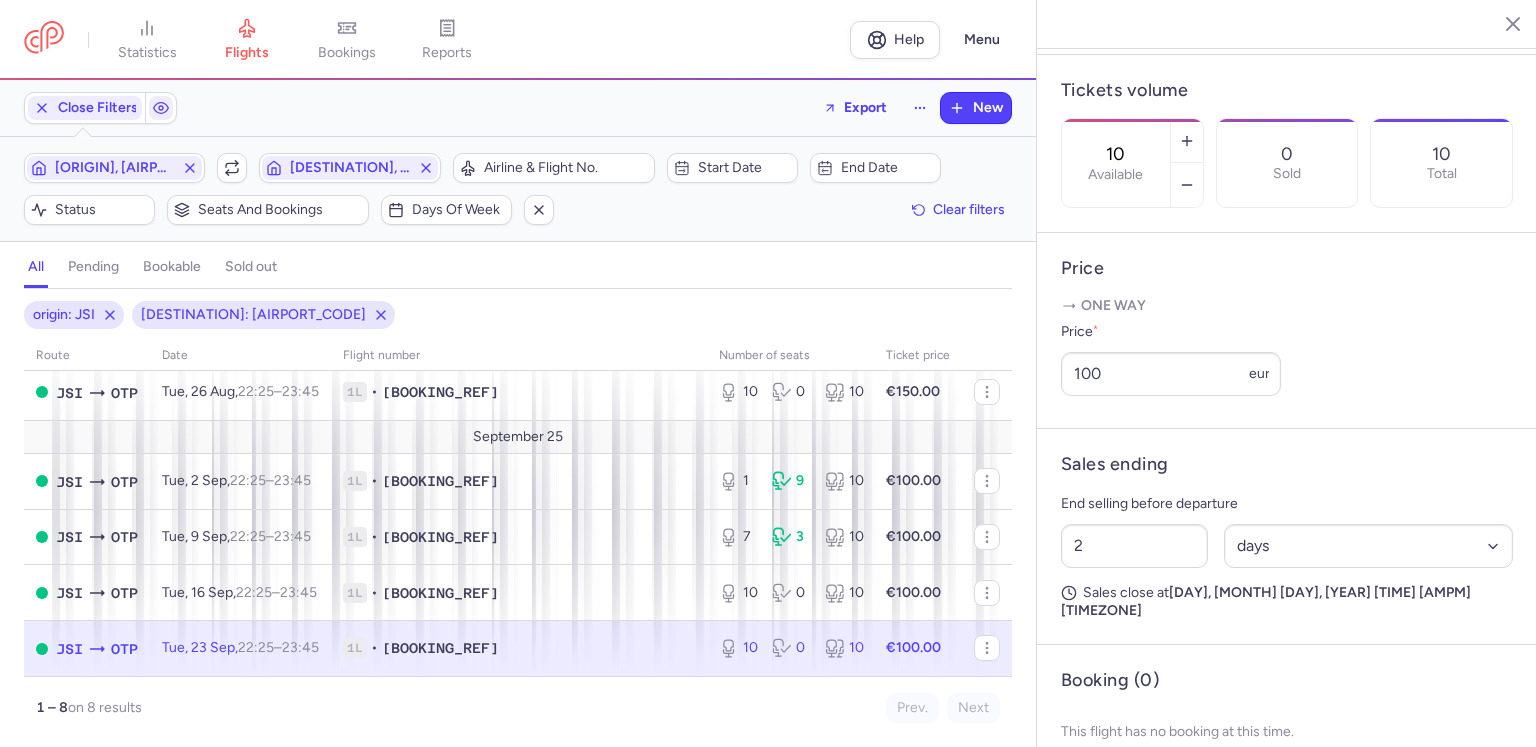 scroll, scrollTop: 531, scrollLeft: 0, axis: vertical 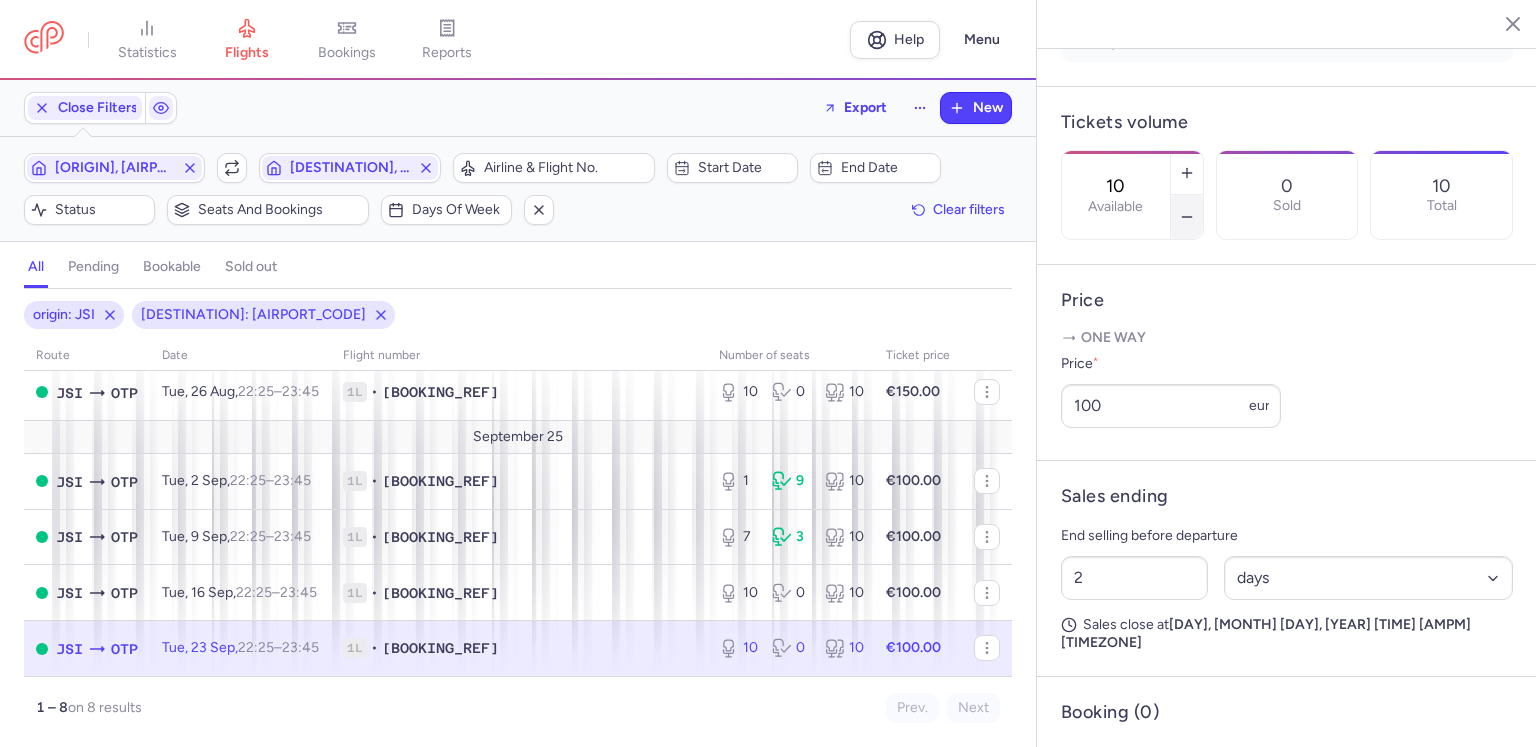 click 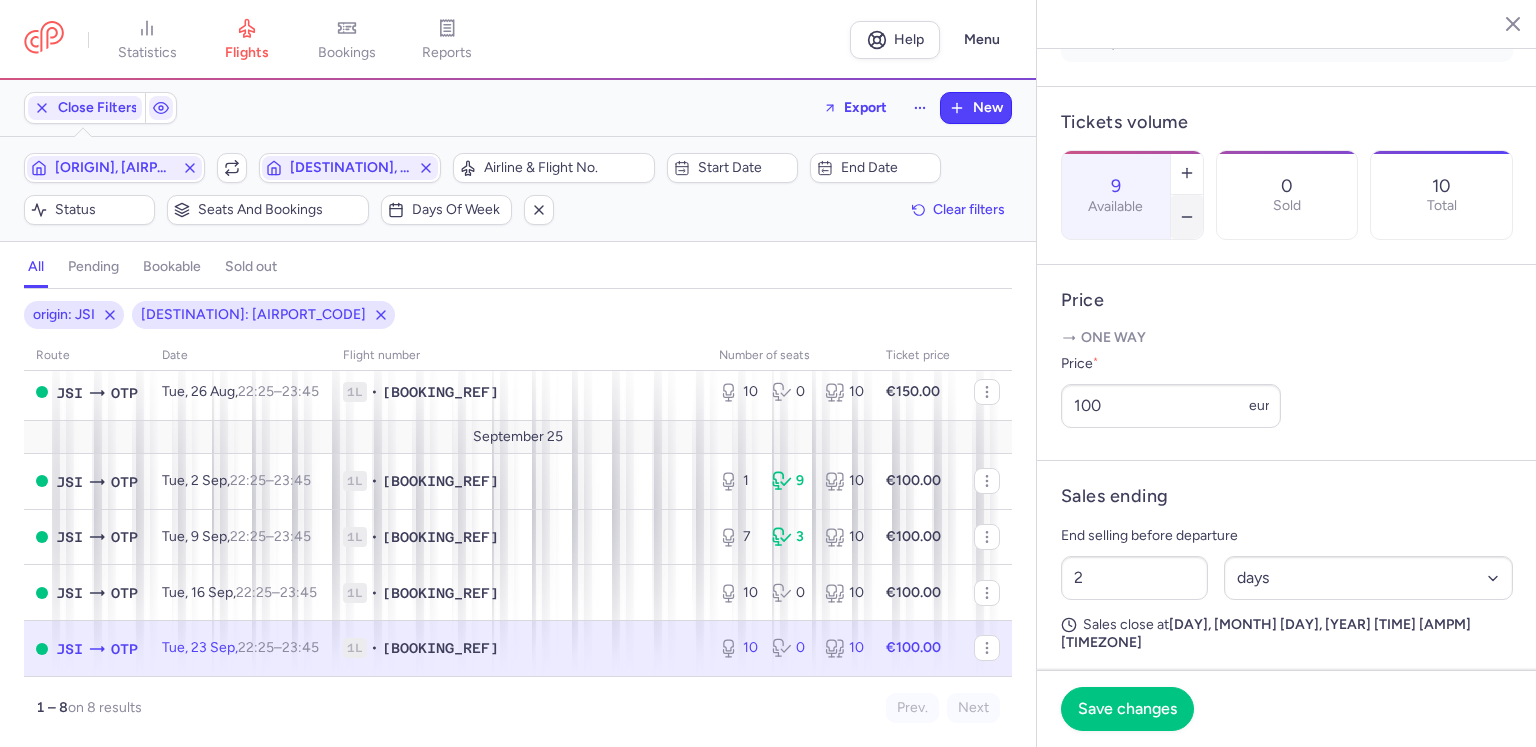 click 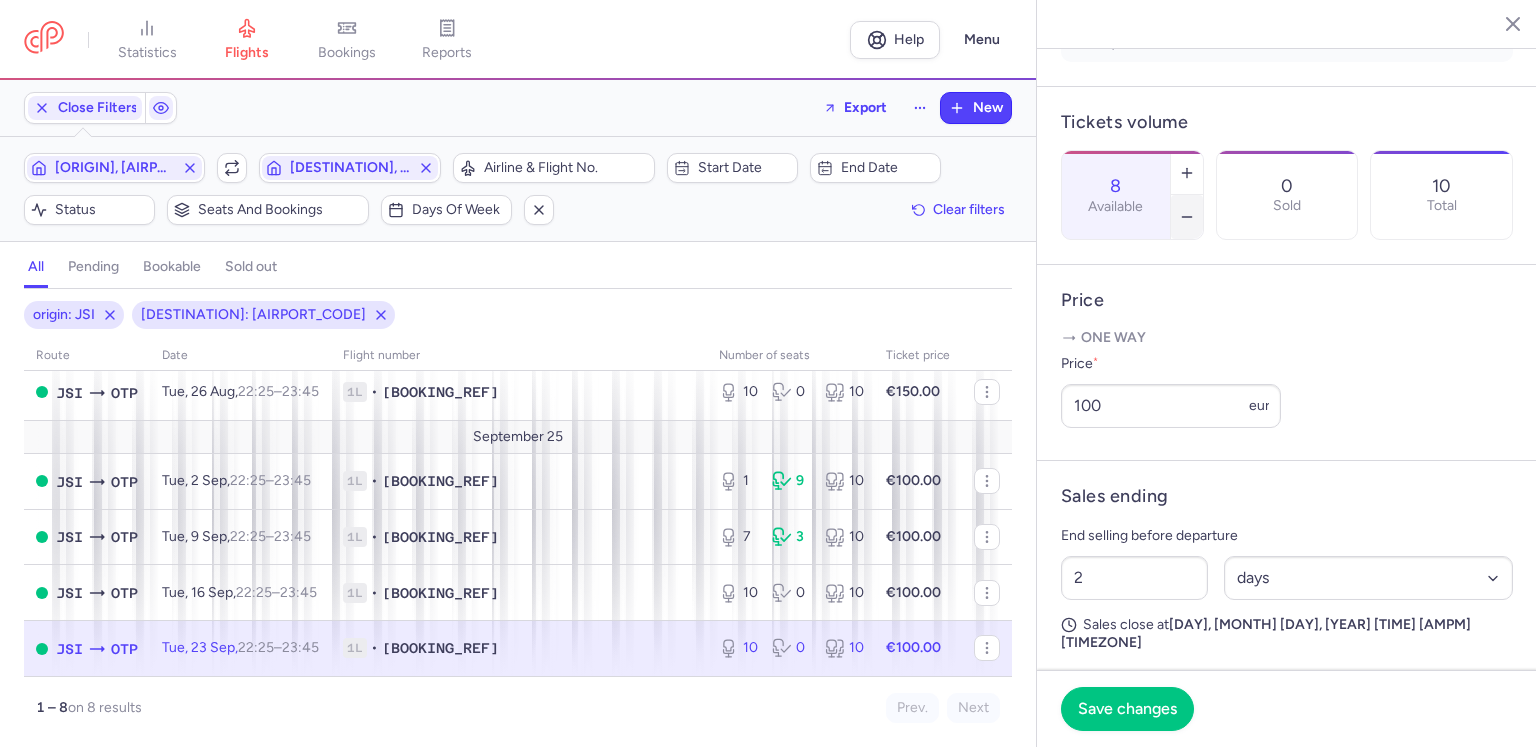 click 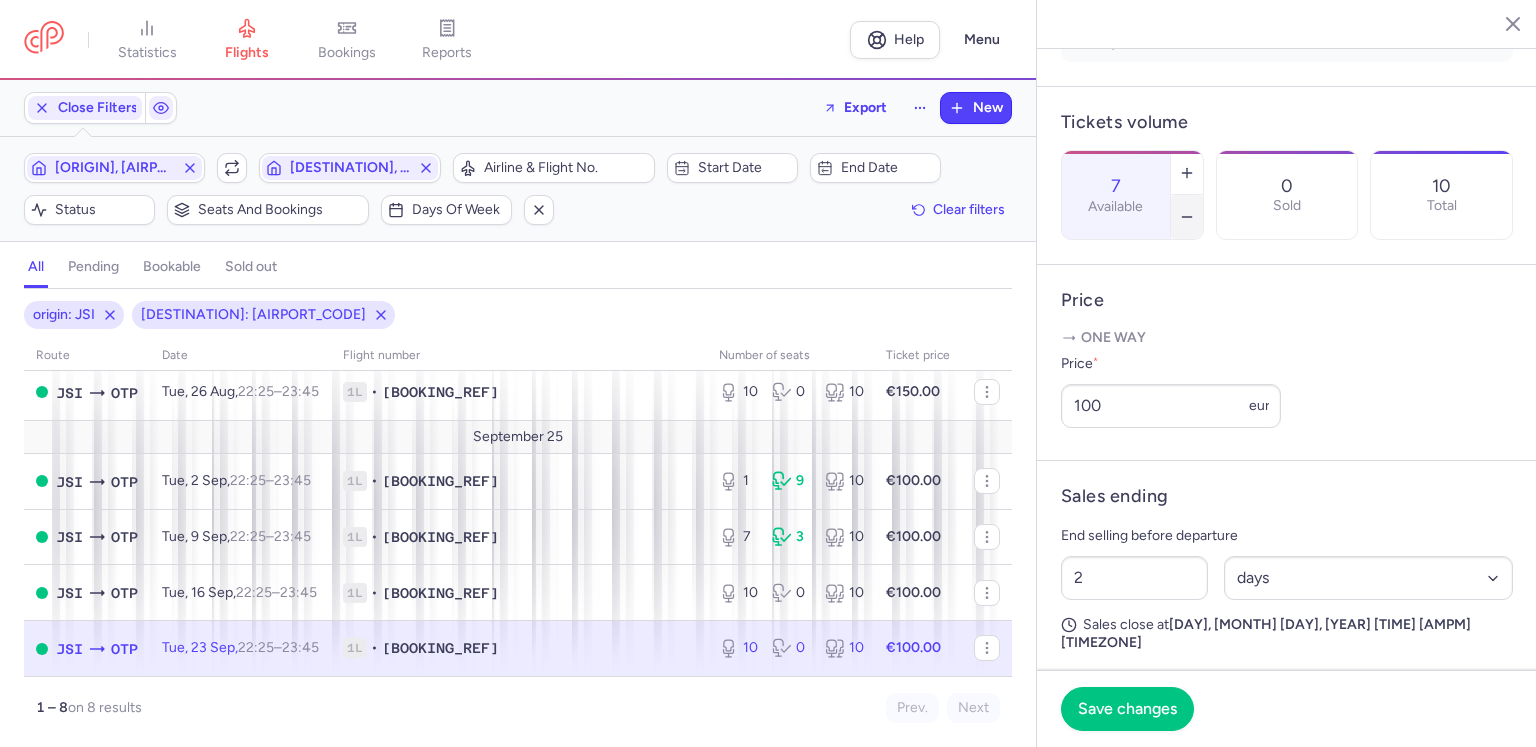 click 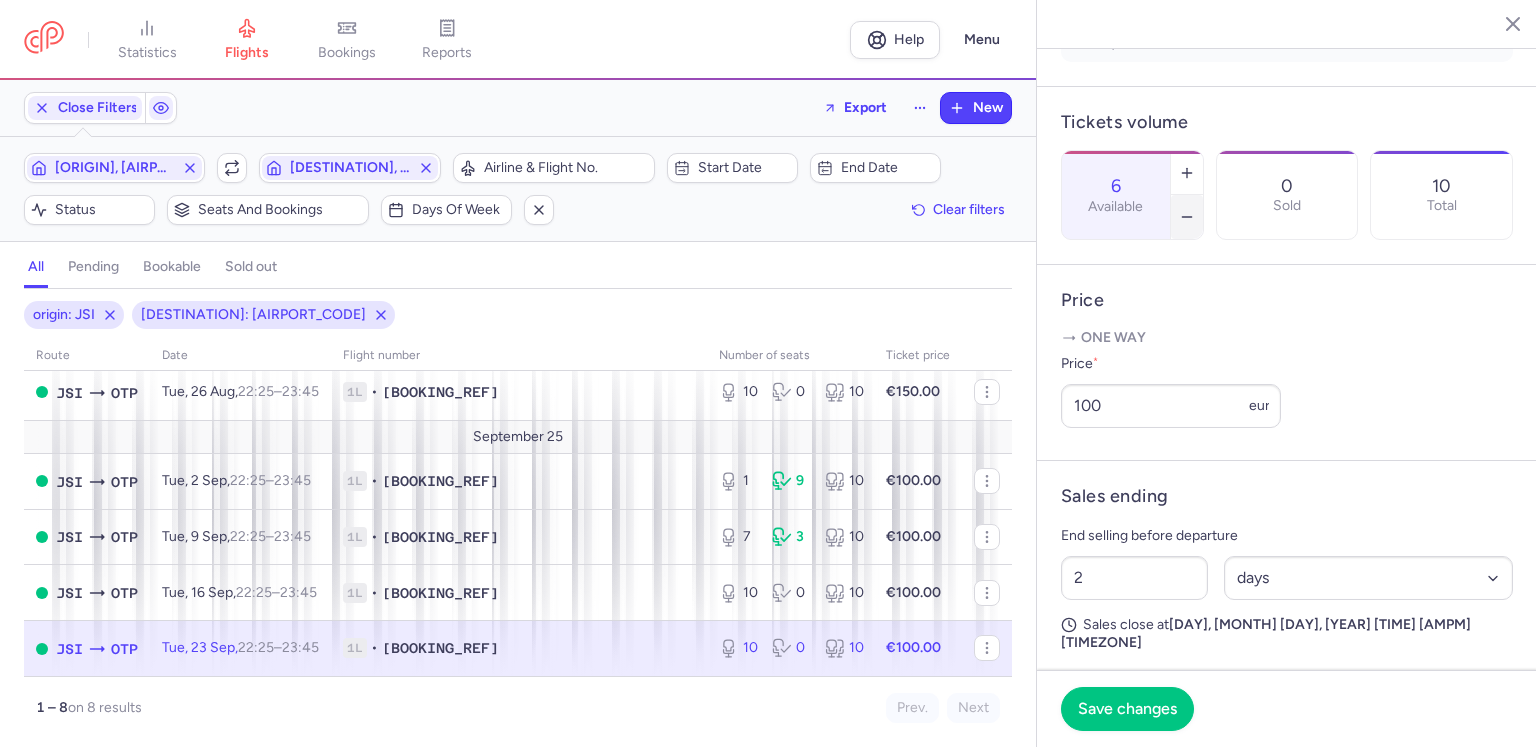 click 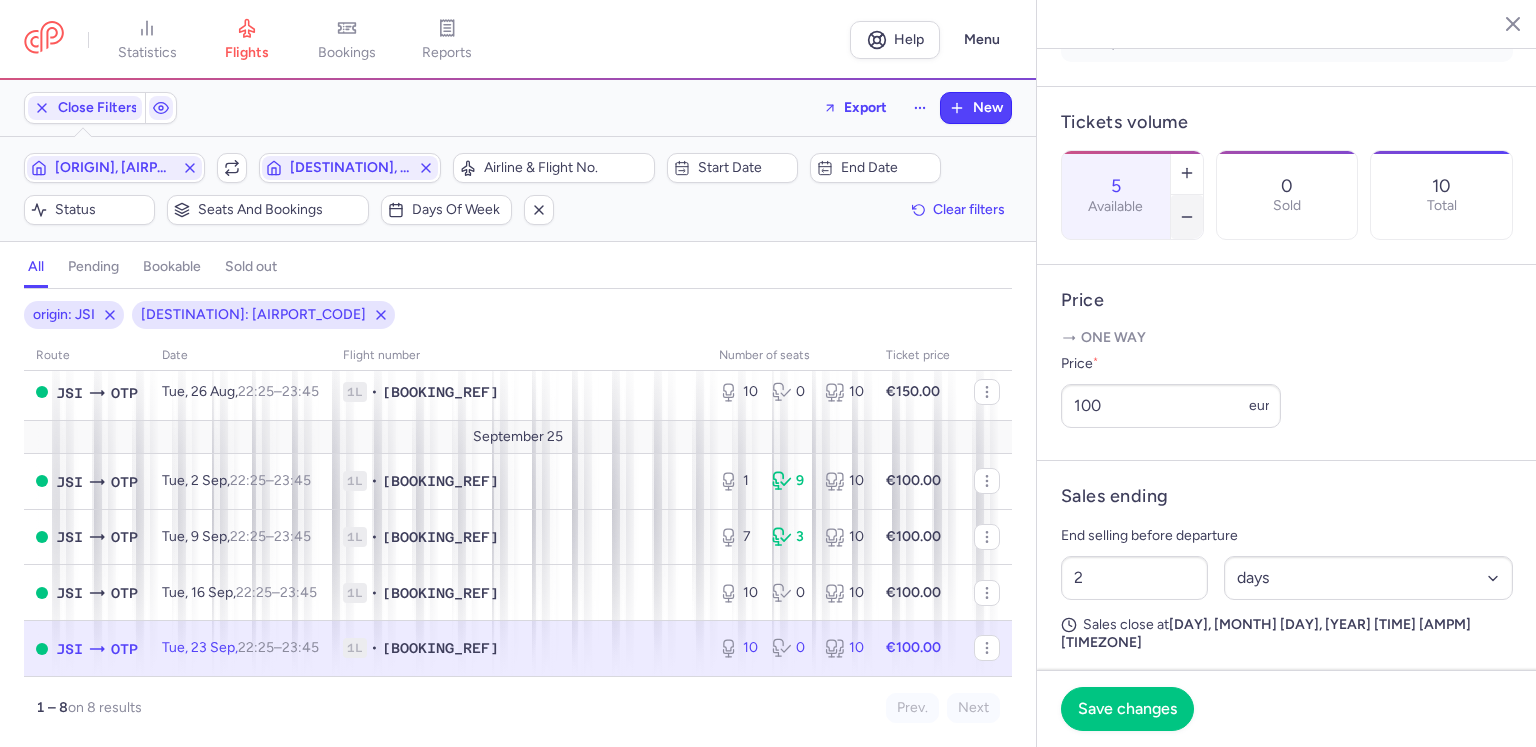 click 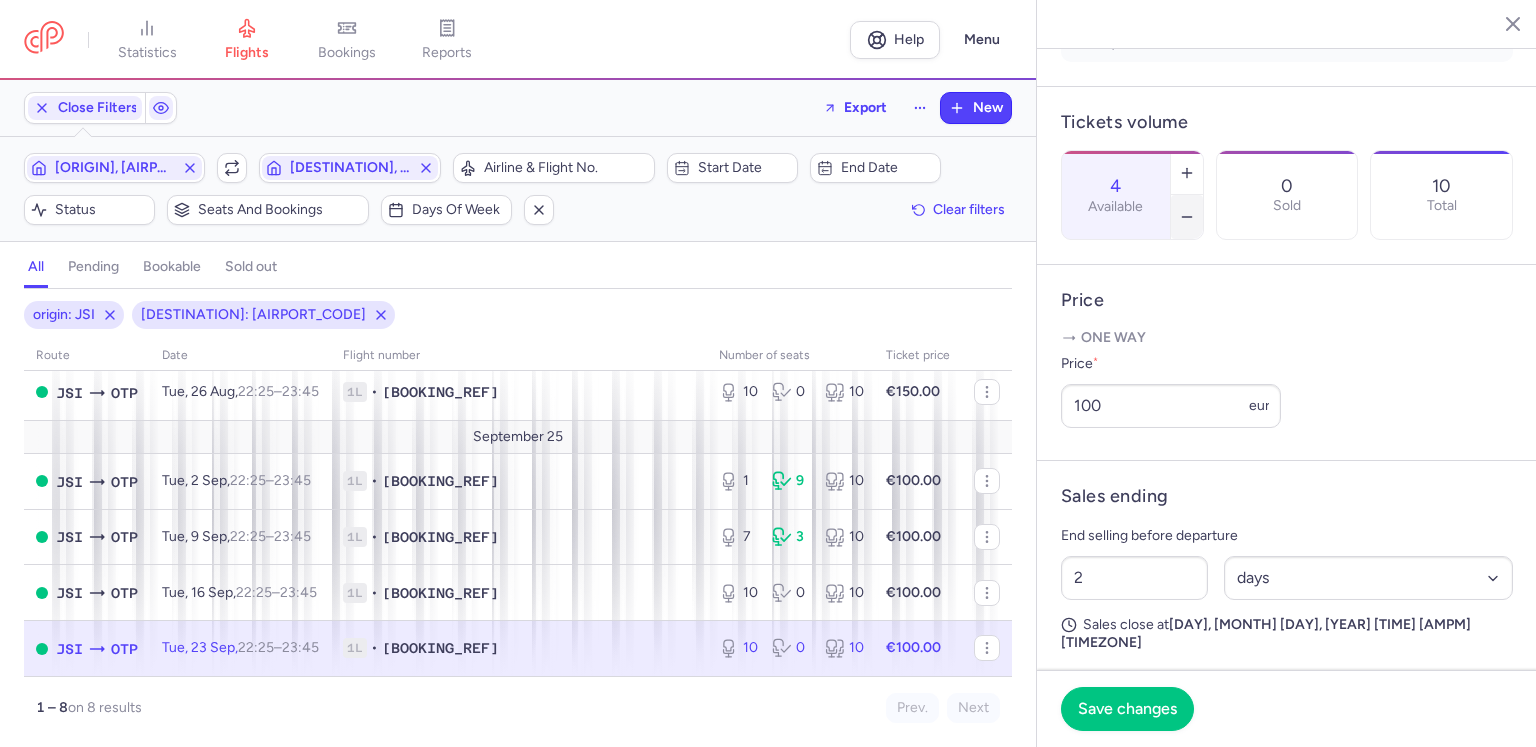 click 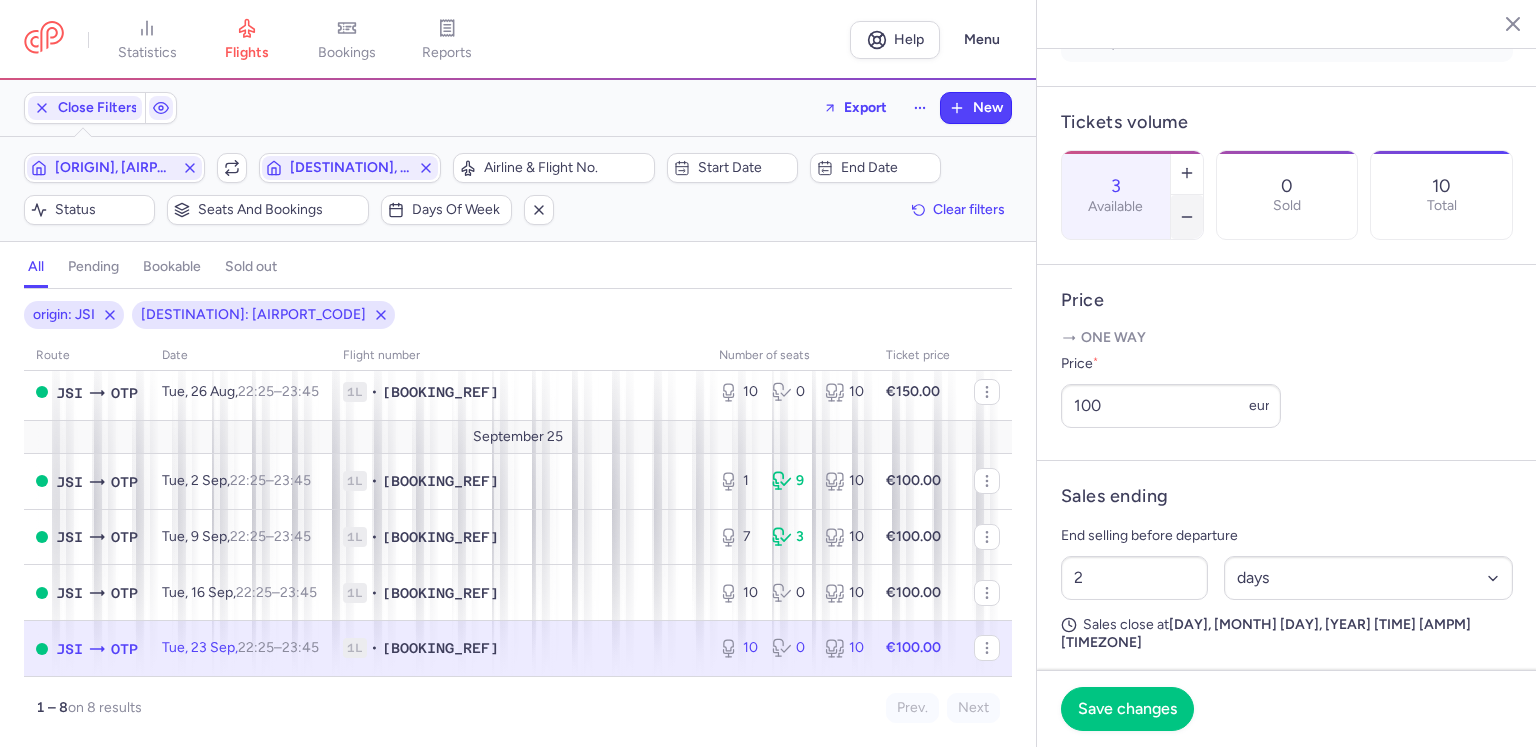 click 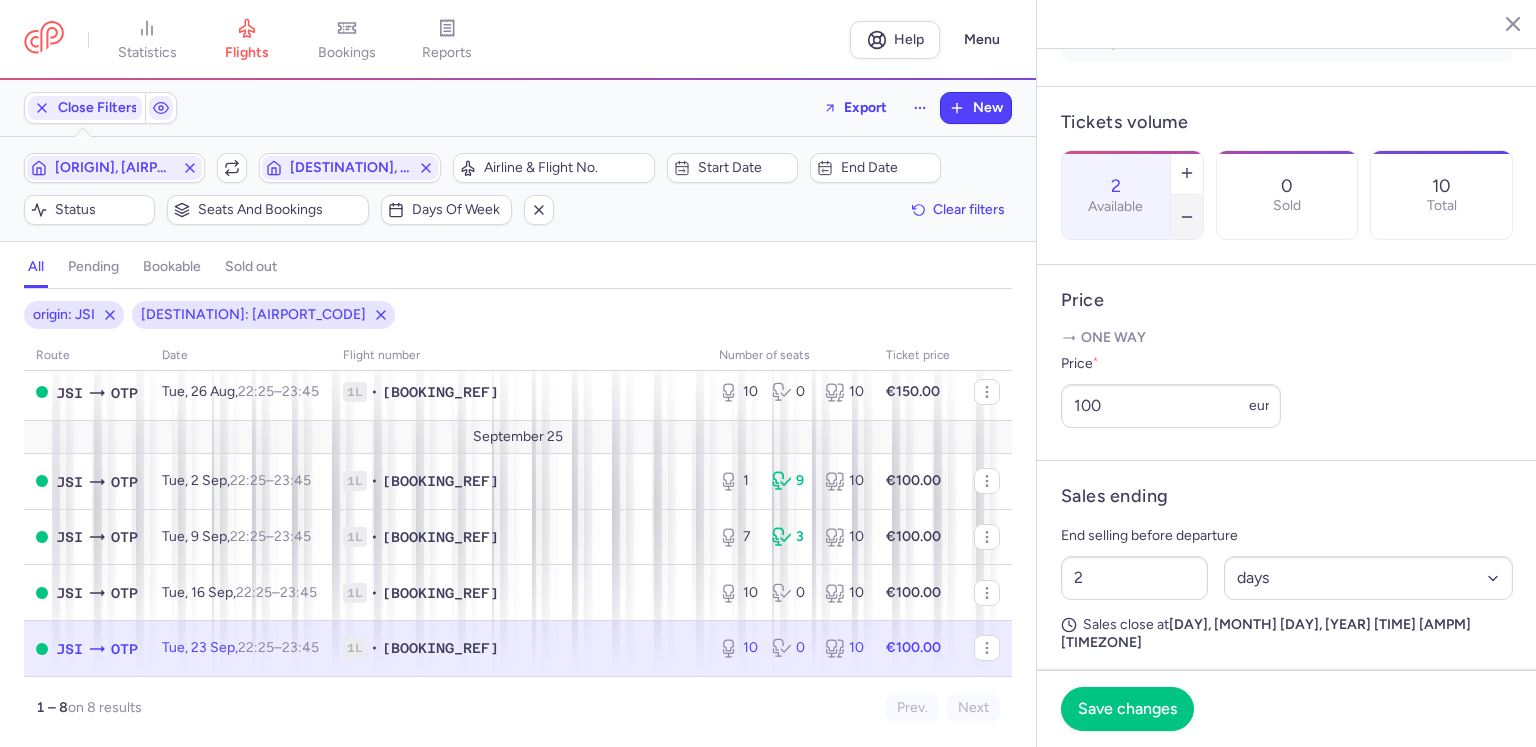 click 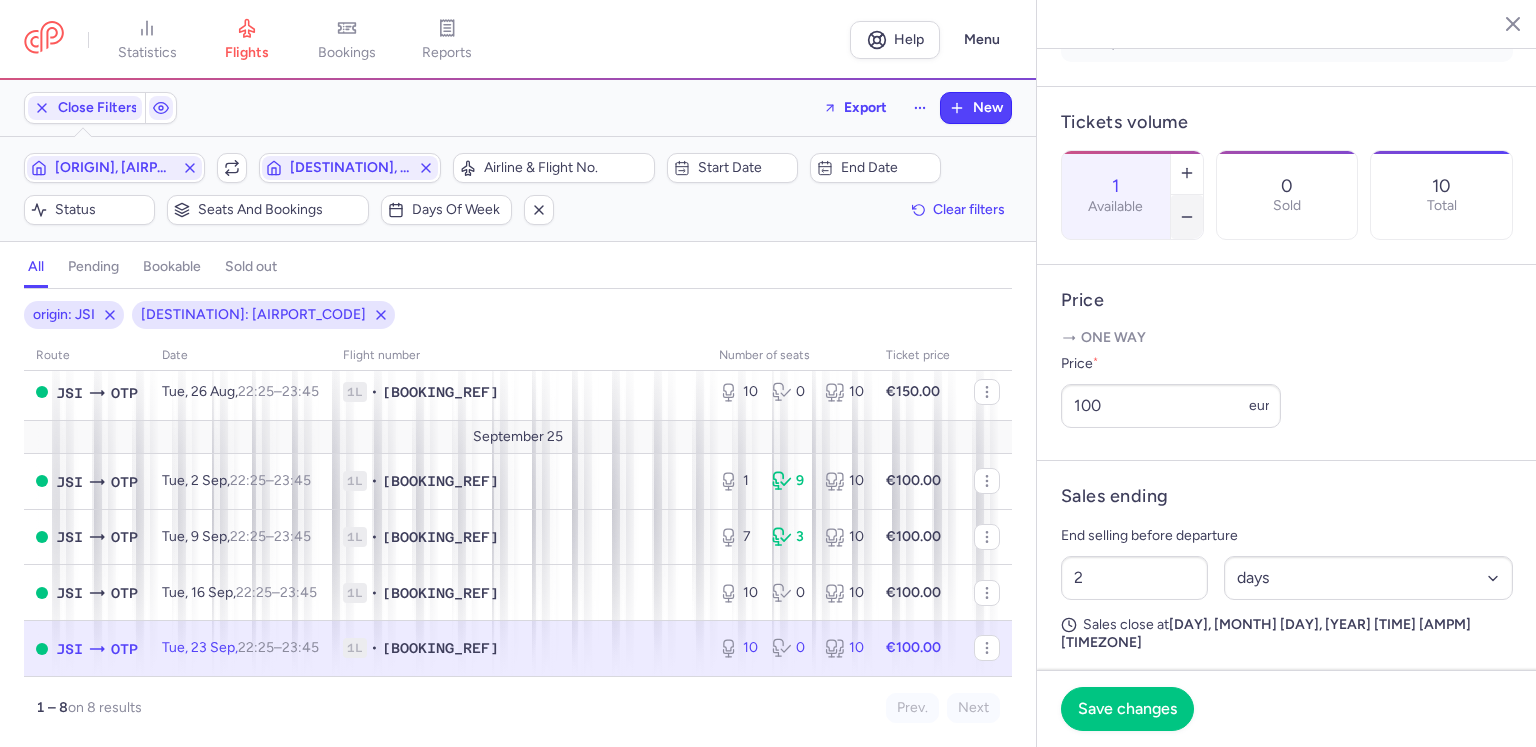 click 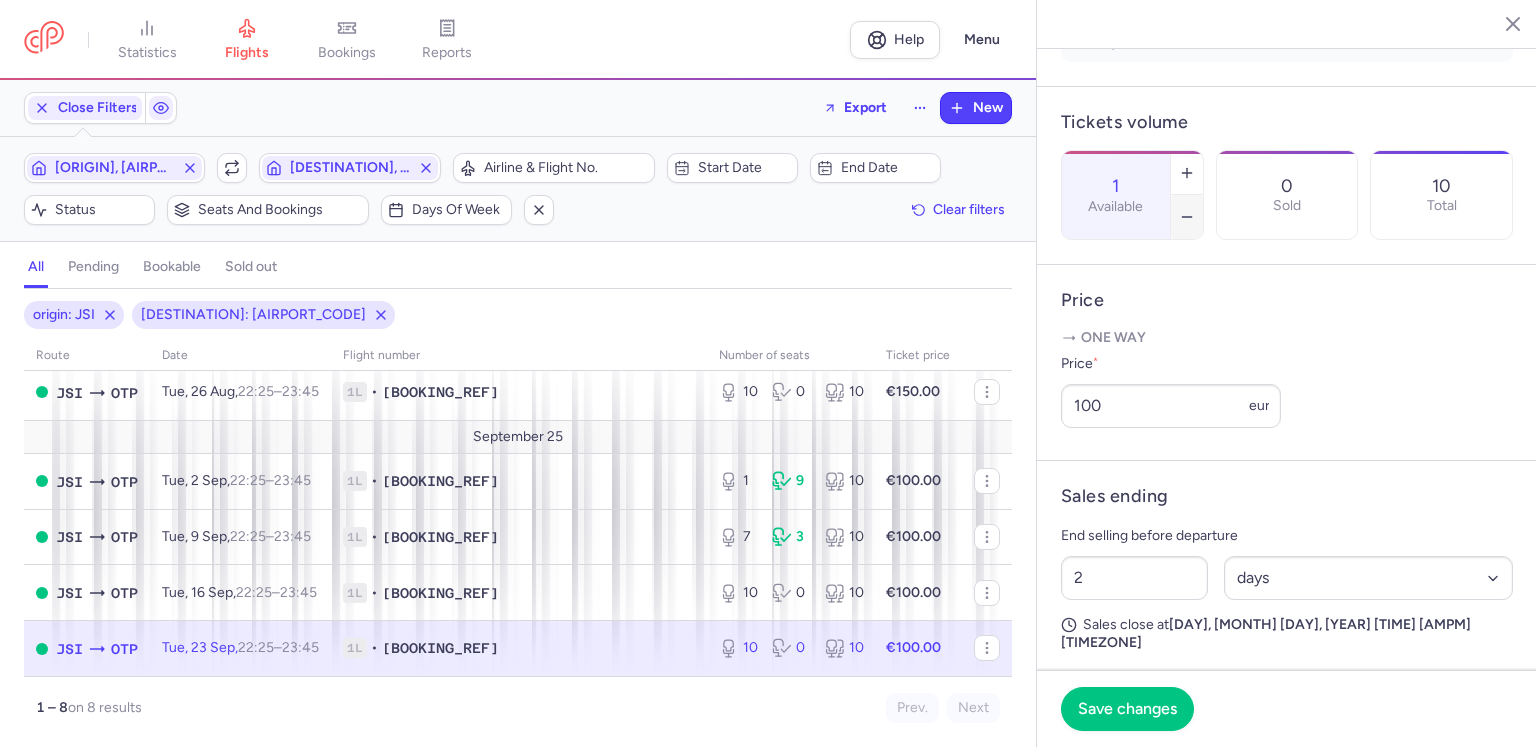 type on "0" 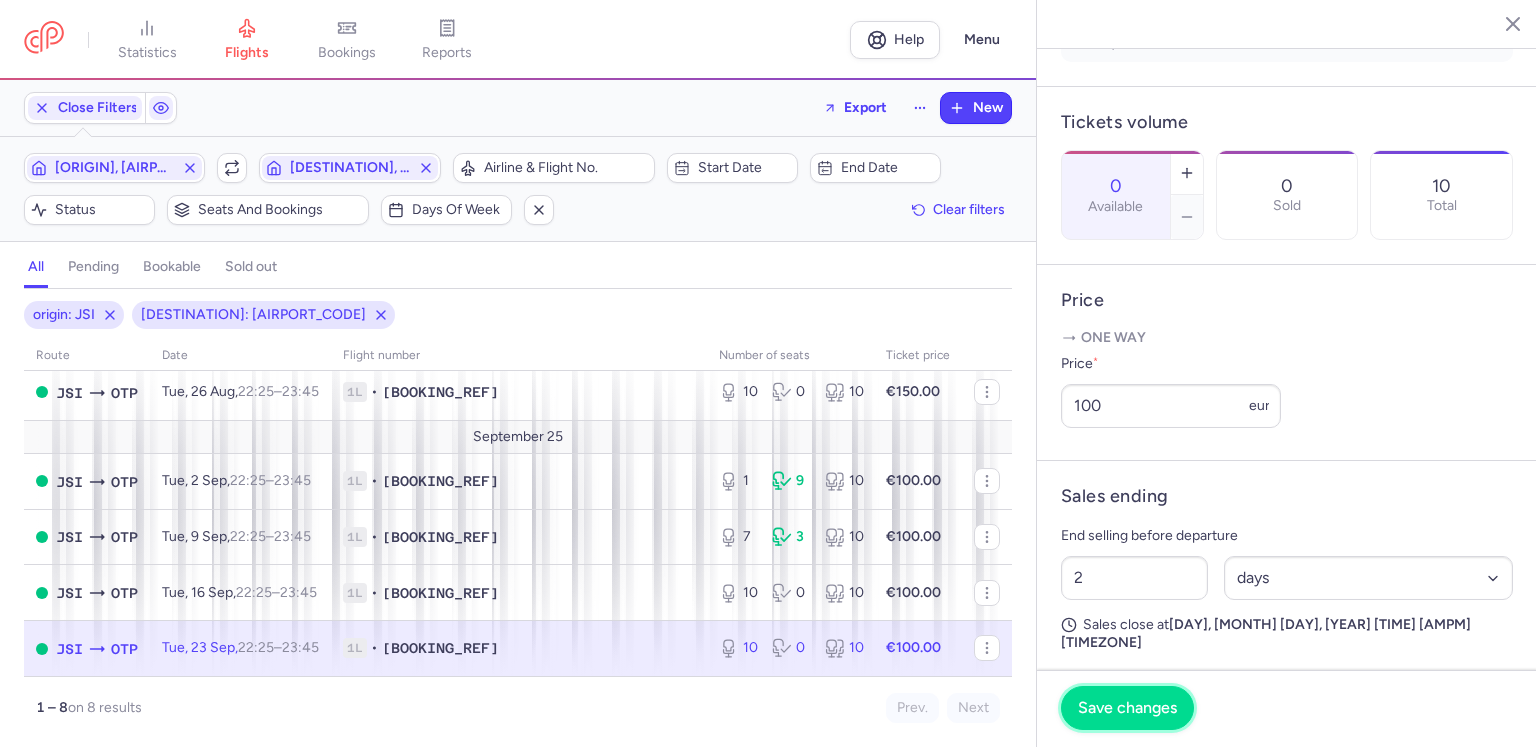 click on "Save changes" at bounding box center [1127, 708] 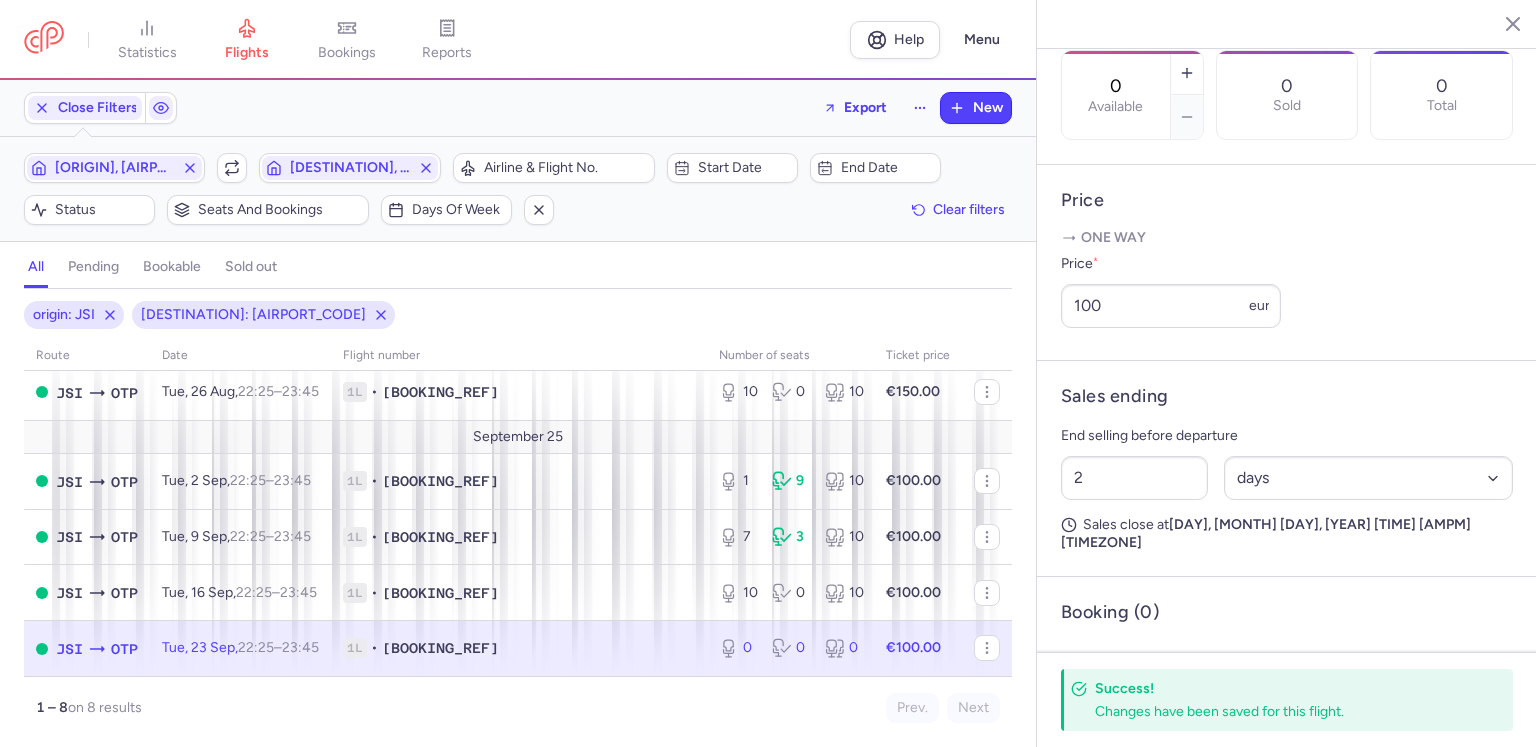 scroll, scrollTop: 725, scrollLeft: 0, axis: vertical 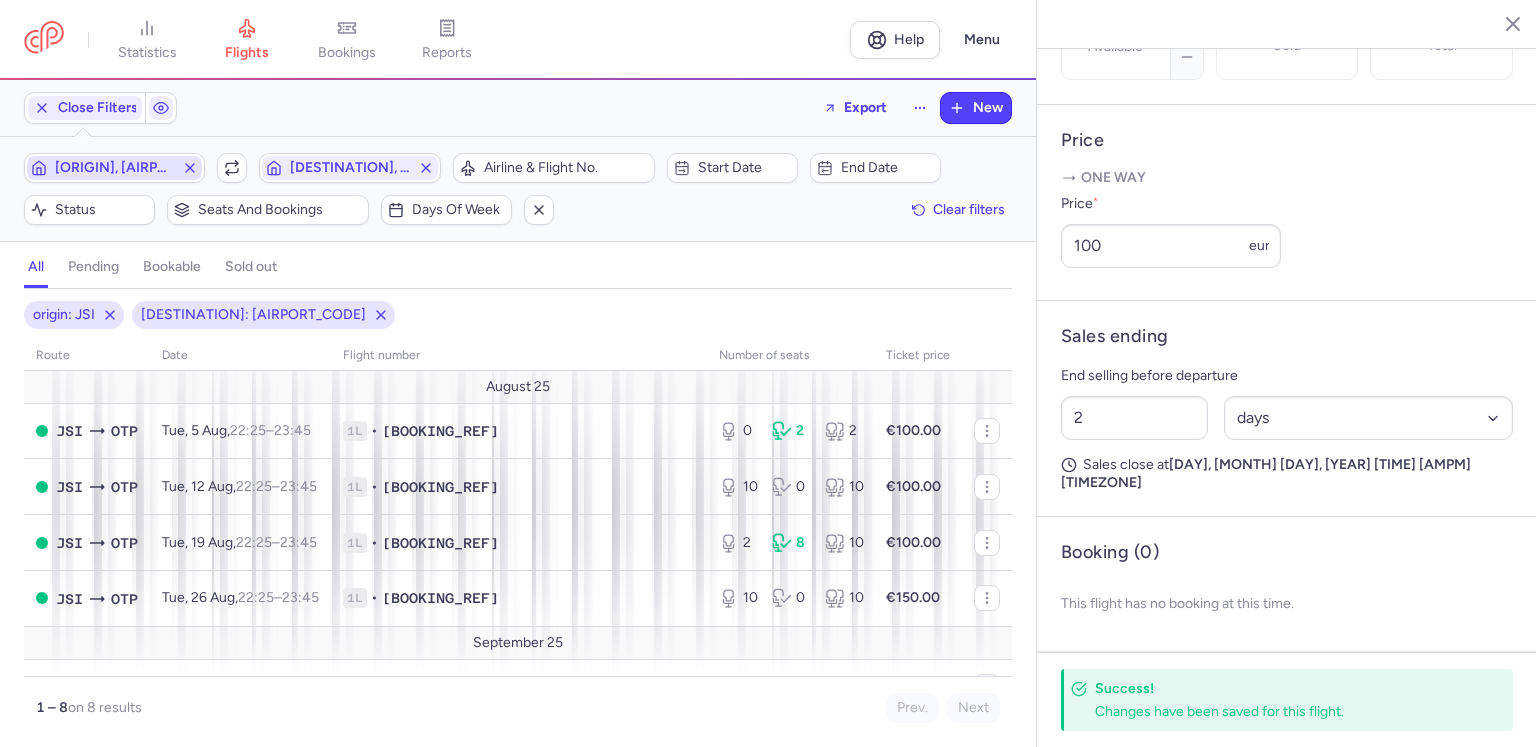 click on "[ORIGIN], [AIRPORT_CODE]" at bounding box center [114, 168] 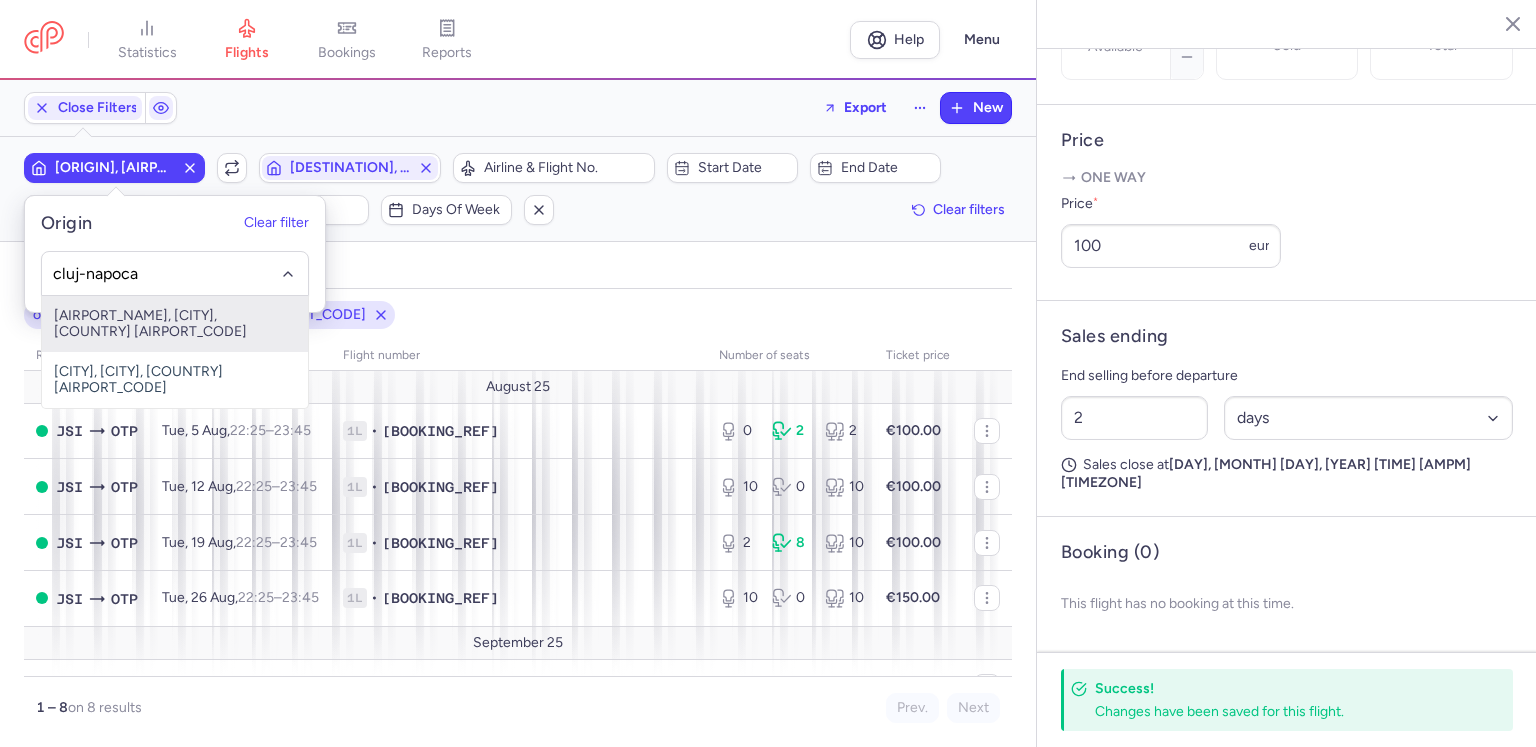 drag, startPoint x: 162, startPoint y: 323, endPoint x: 232, endPoint y: 273, distance: 86.023254 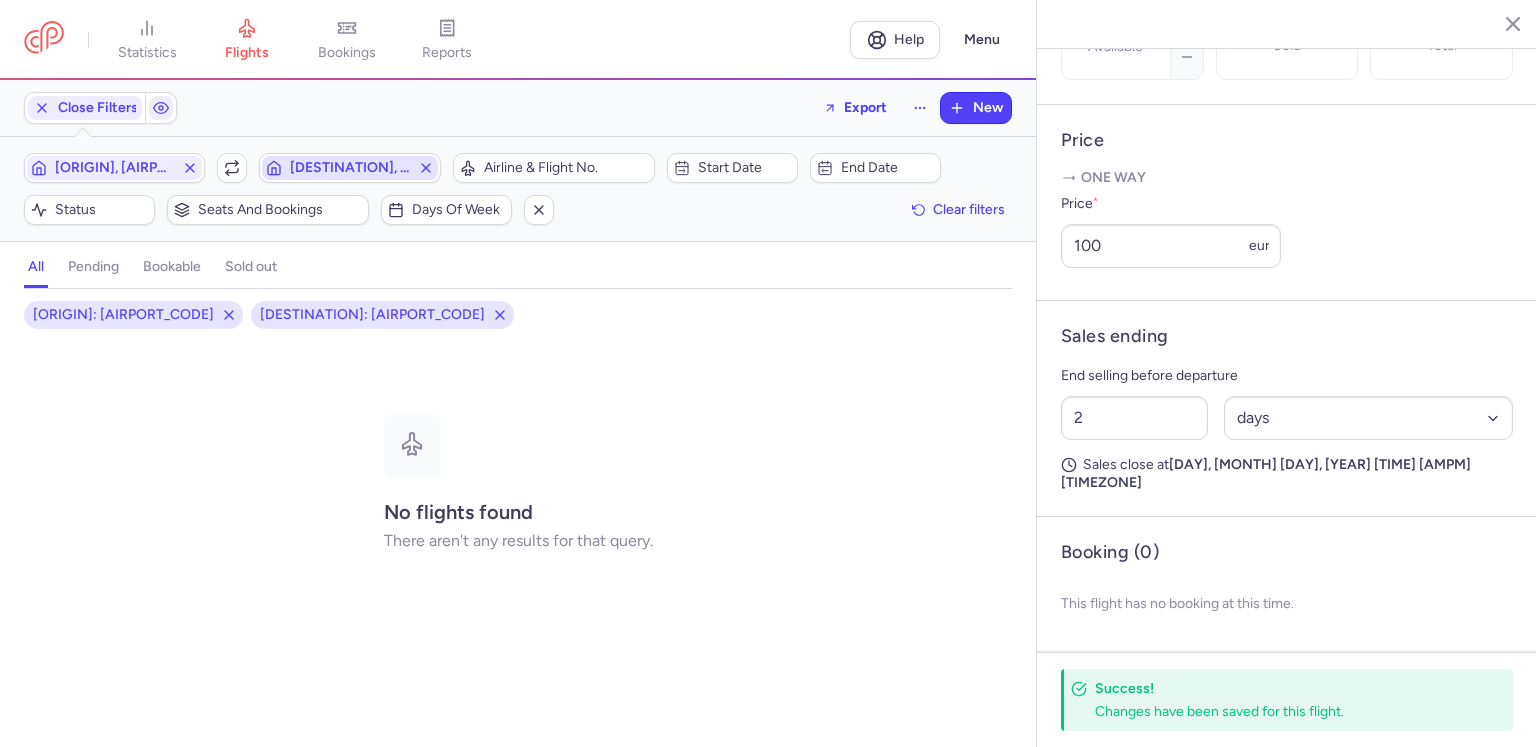 click on "[DESTINATION], [AIRPORT_CODE]" at bounding box center [349, 168] 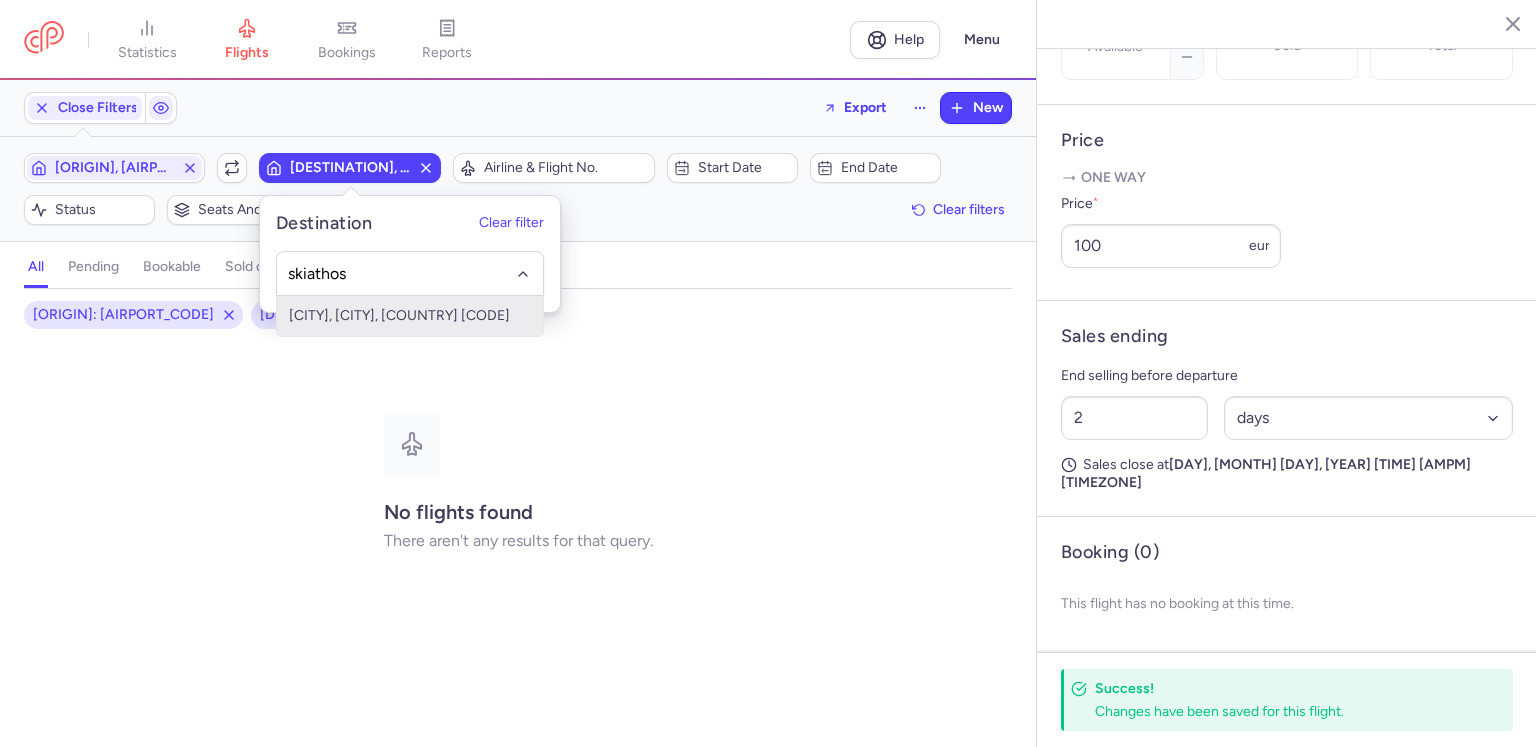 click on "[CITY], [CITY], [COUNTRY] [CODE]" at bounding box center [410, 316] 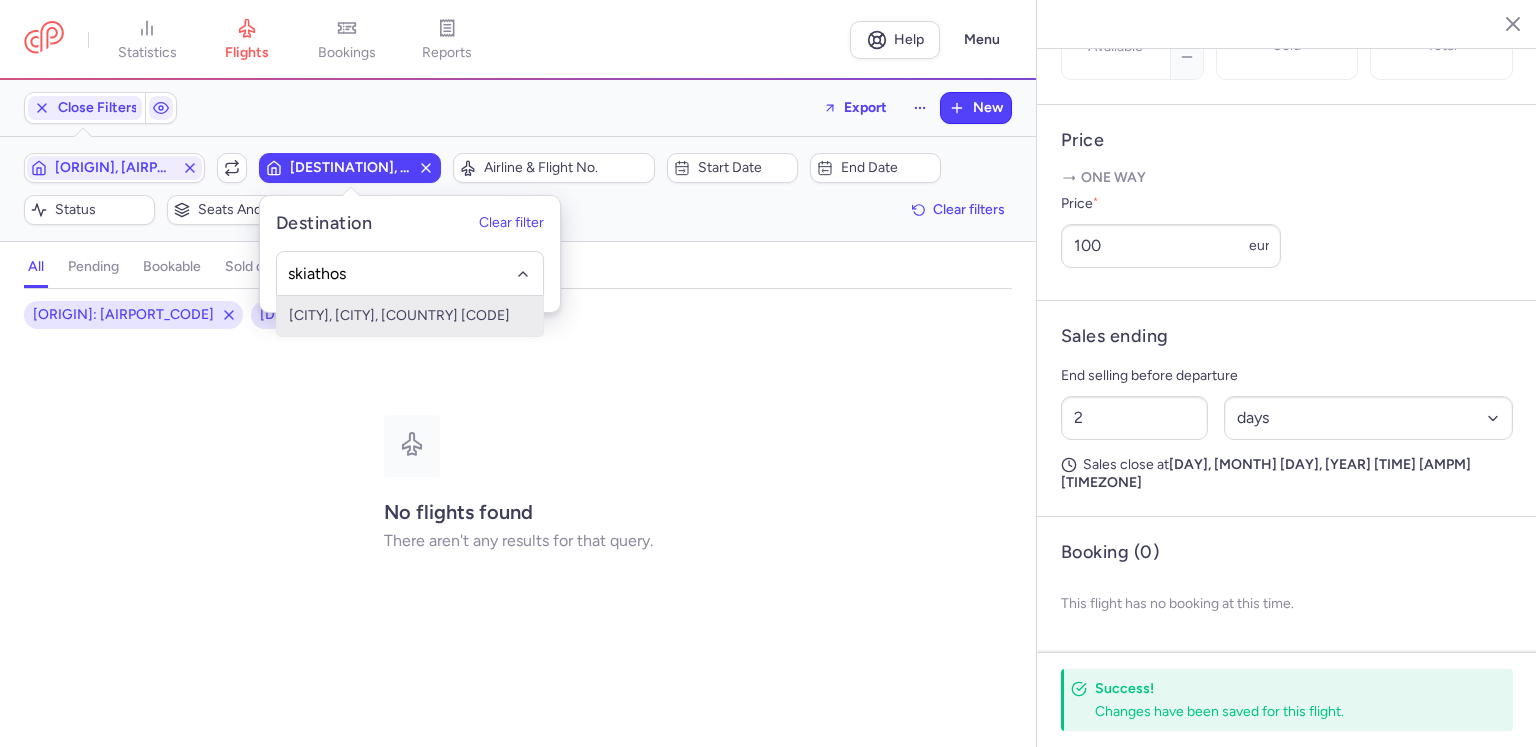 type on "skiathos" 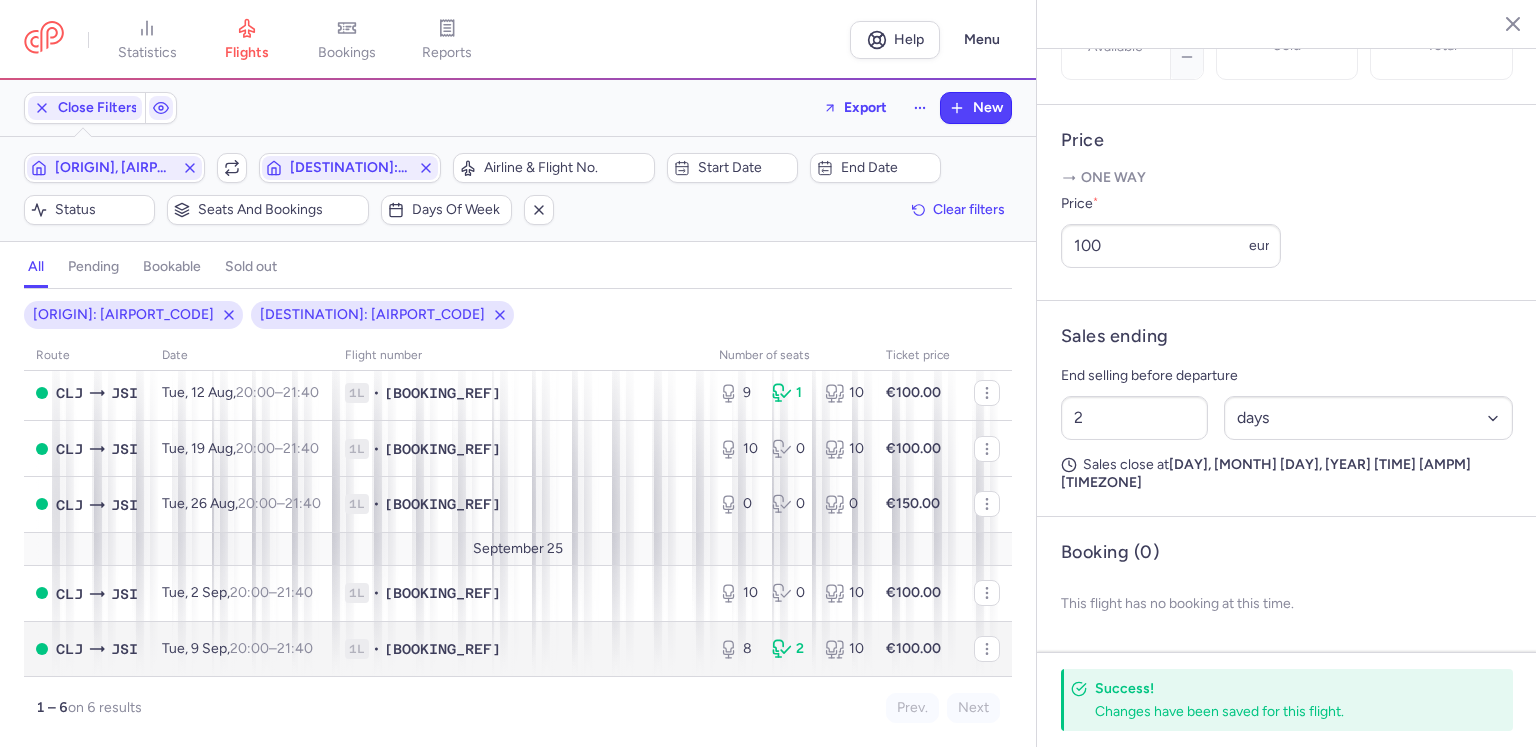 scroll, scrollTop: 0, scrollLeft: 0, axis: both 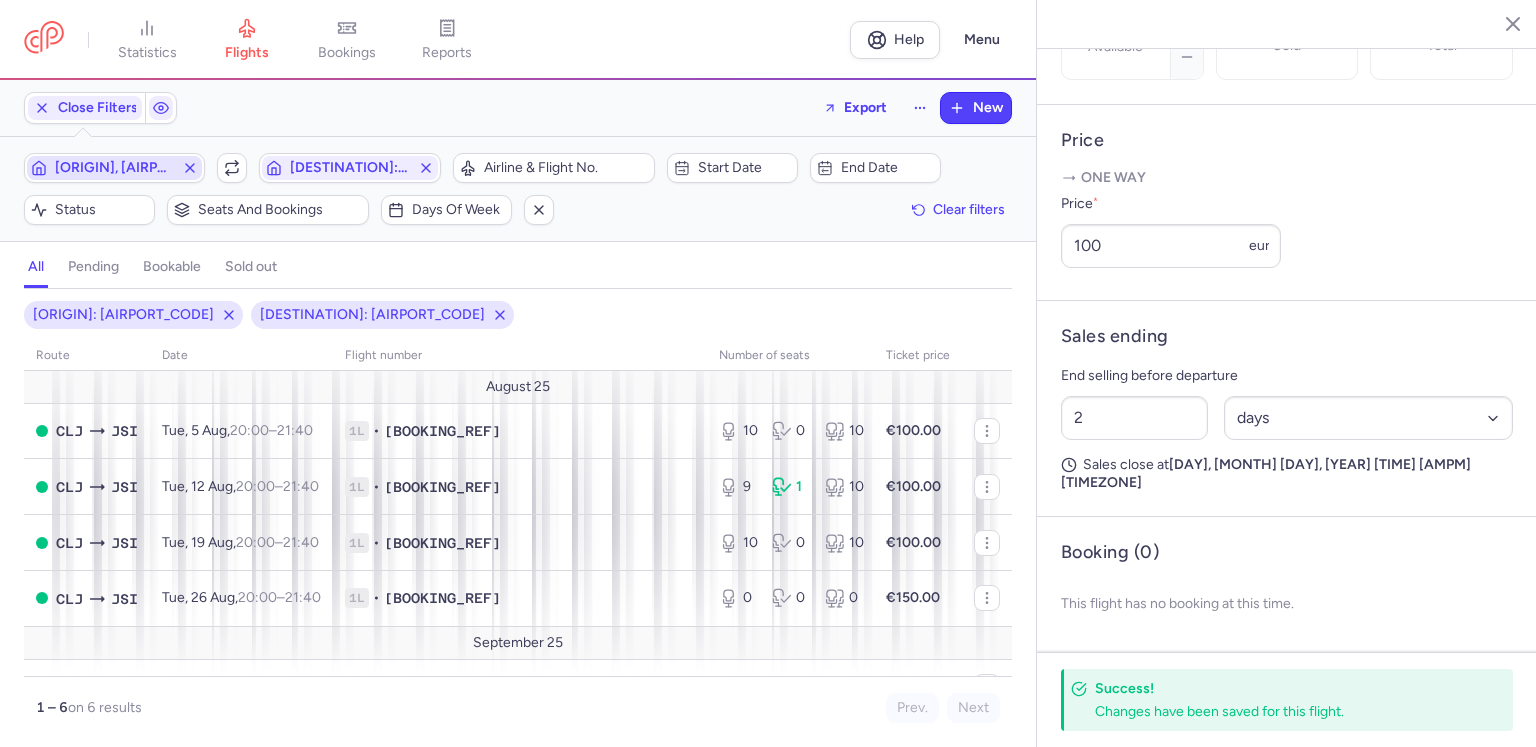 click on "[ORIGIN], [AIRPORT_CODE]" at bounding box center (114, 168) 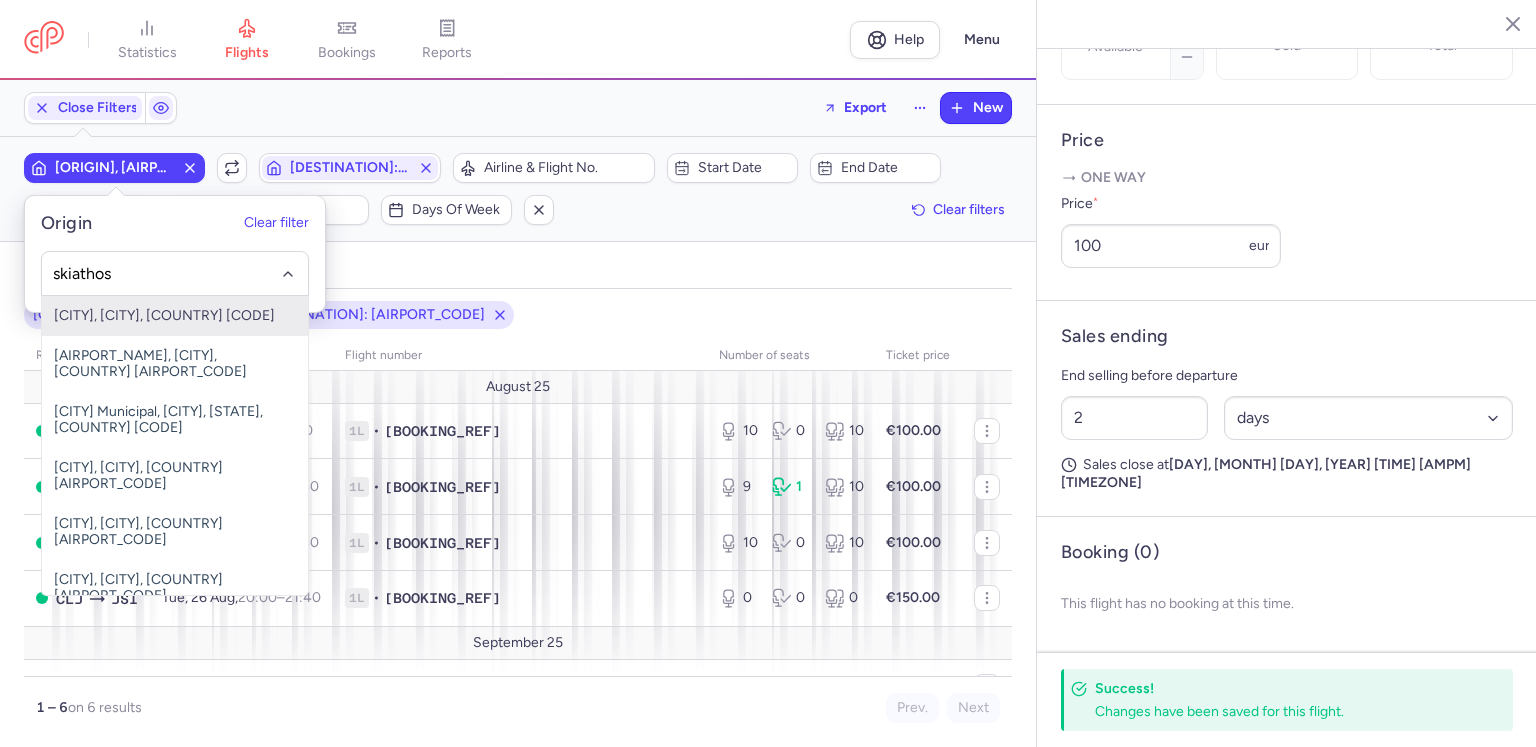 click on "[CITY], [CITY], [COUNTRY] [CODE]" at bounding box center [175, 316] 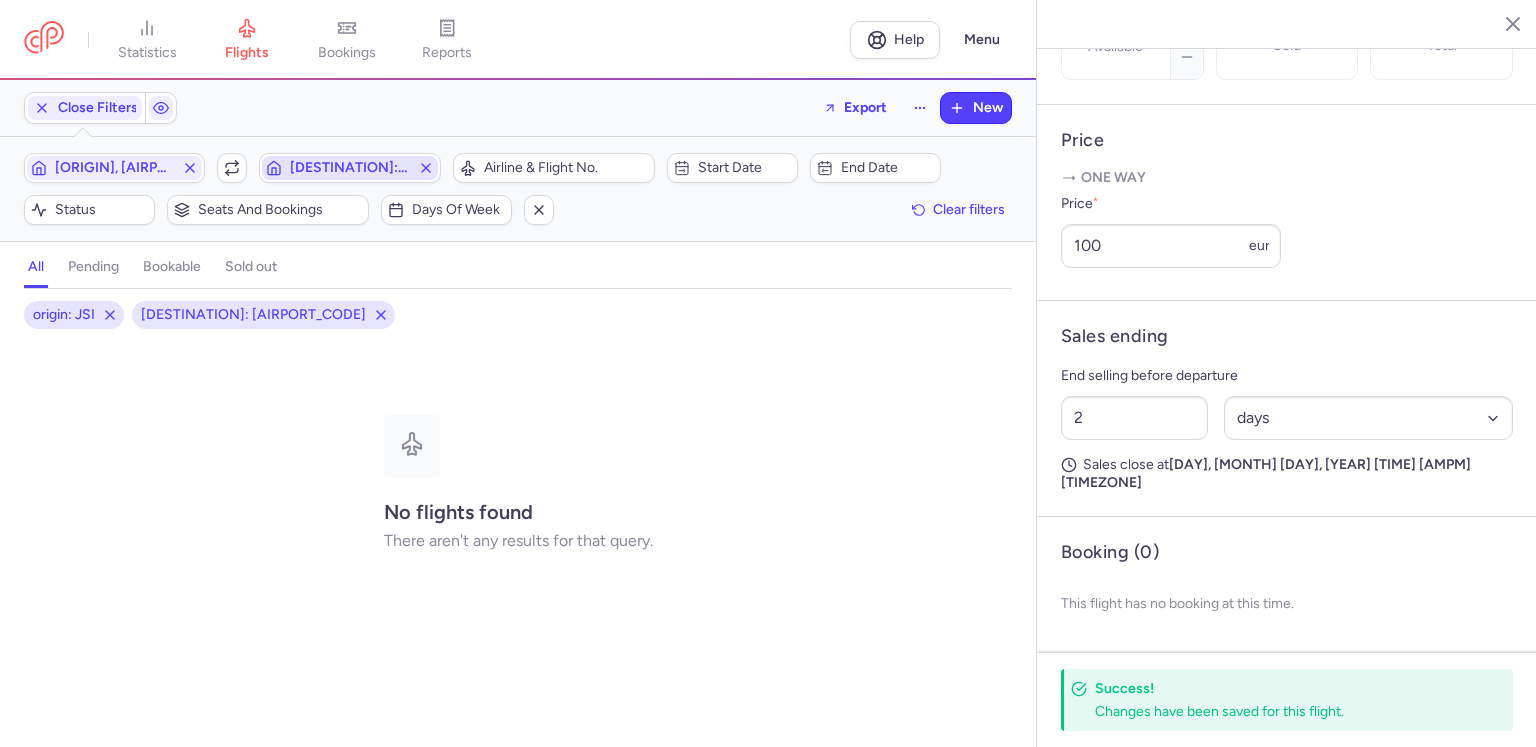 click on "[DESTINATION]: [AIRPORT_CODE]" at bounding box center [349, 168] 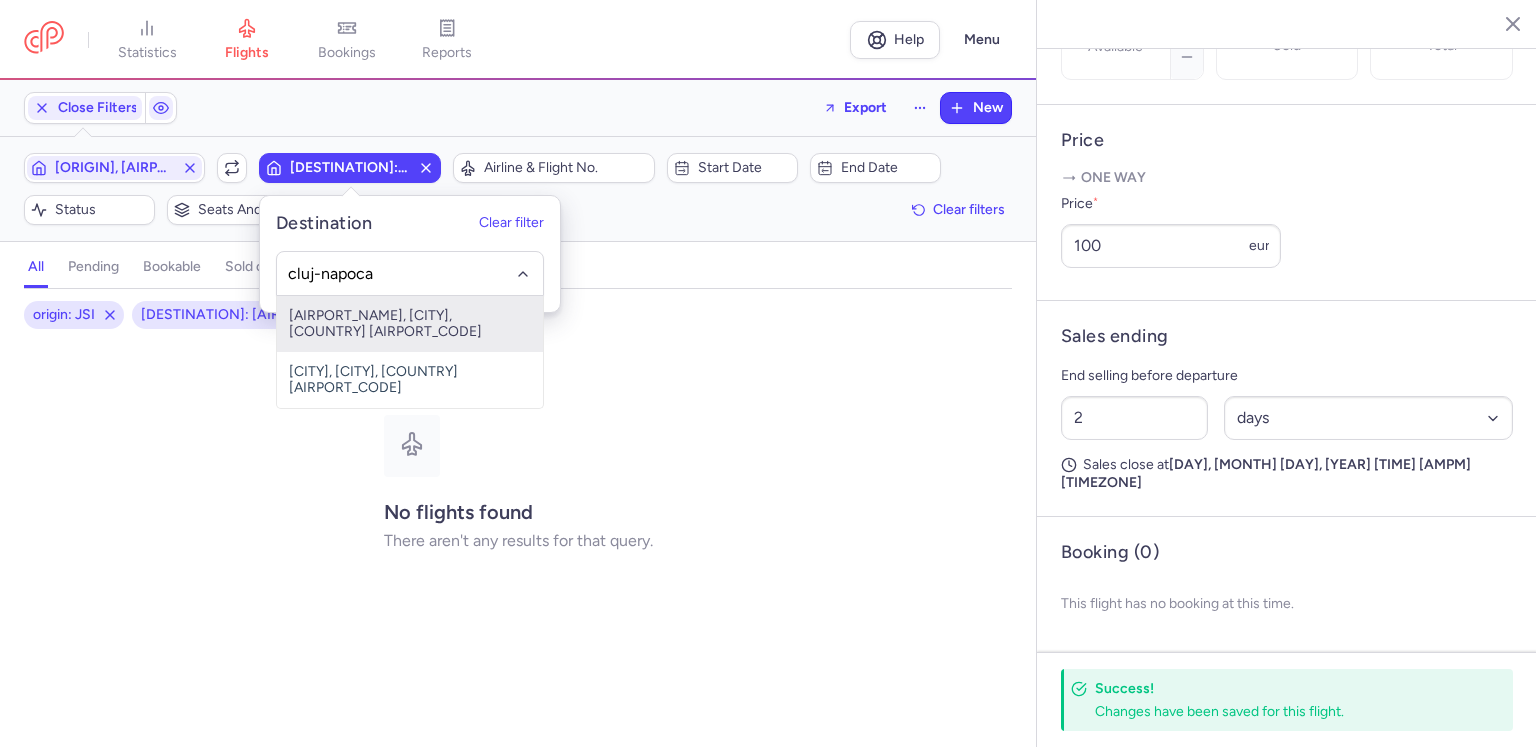 click on "[AIRPORT_NAME], [CITY], [COUNTRY] [AIRPORT_CODE]" at bounding box center [410, 324] 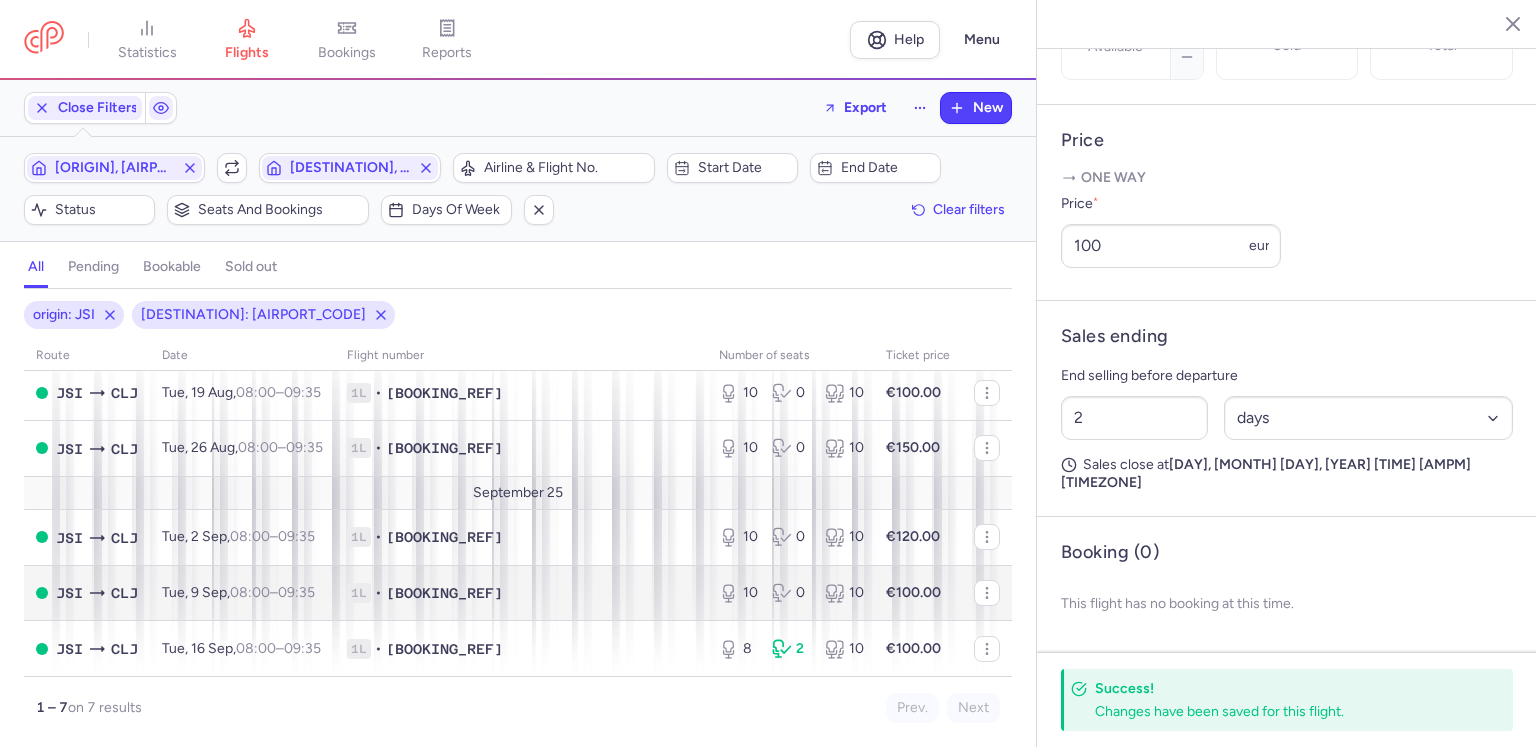 scroll, scrollTop: 0, scrollLeft: 0, axis: both 